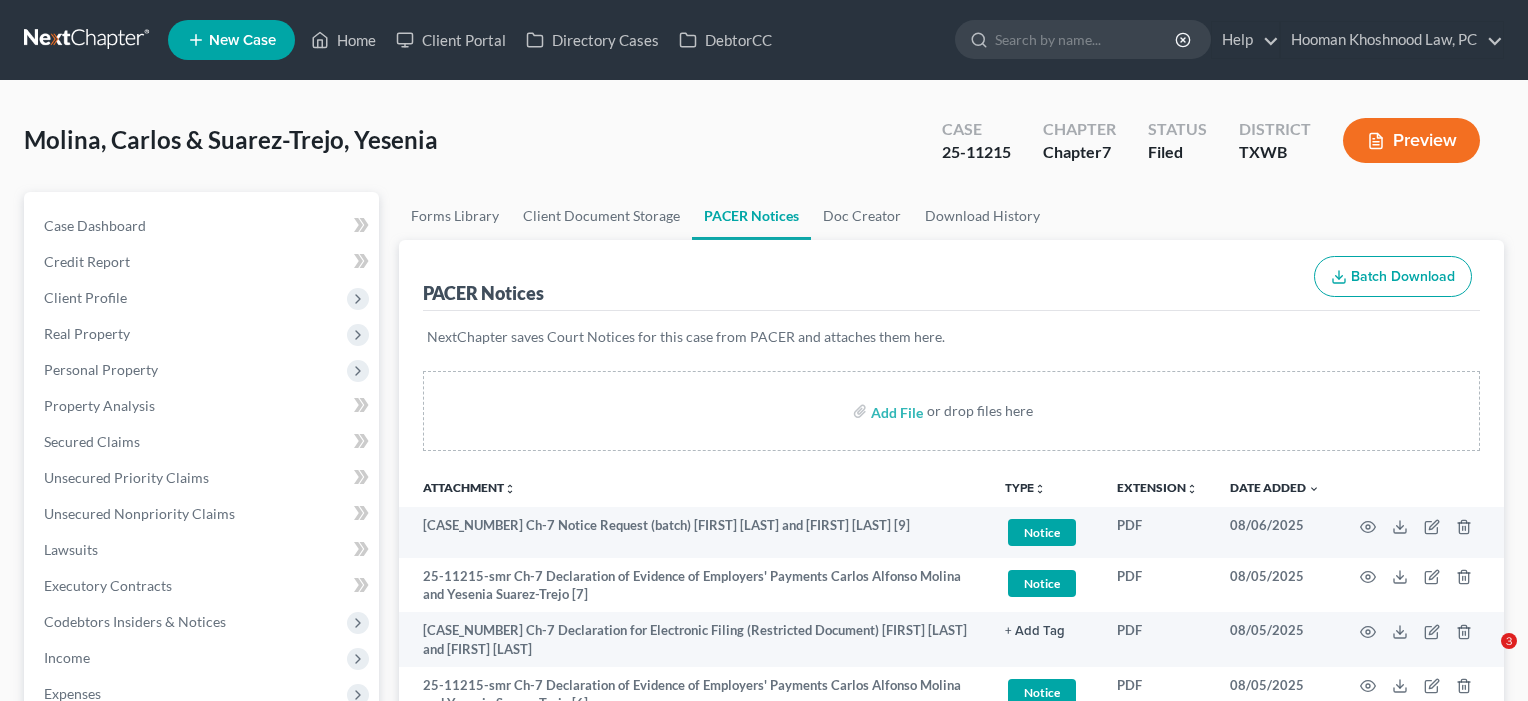 scroll, scrollTop: 560, scrollLeft: 0, axis: vertical 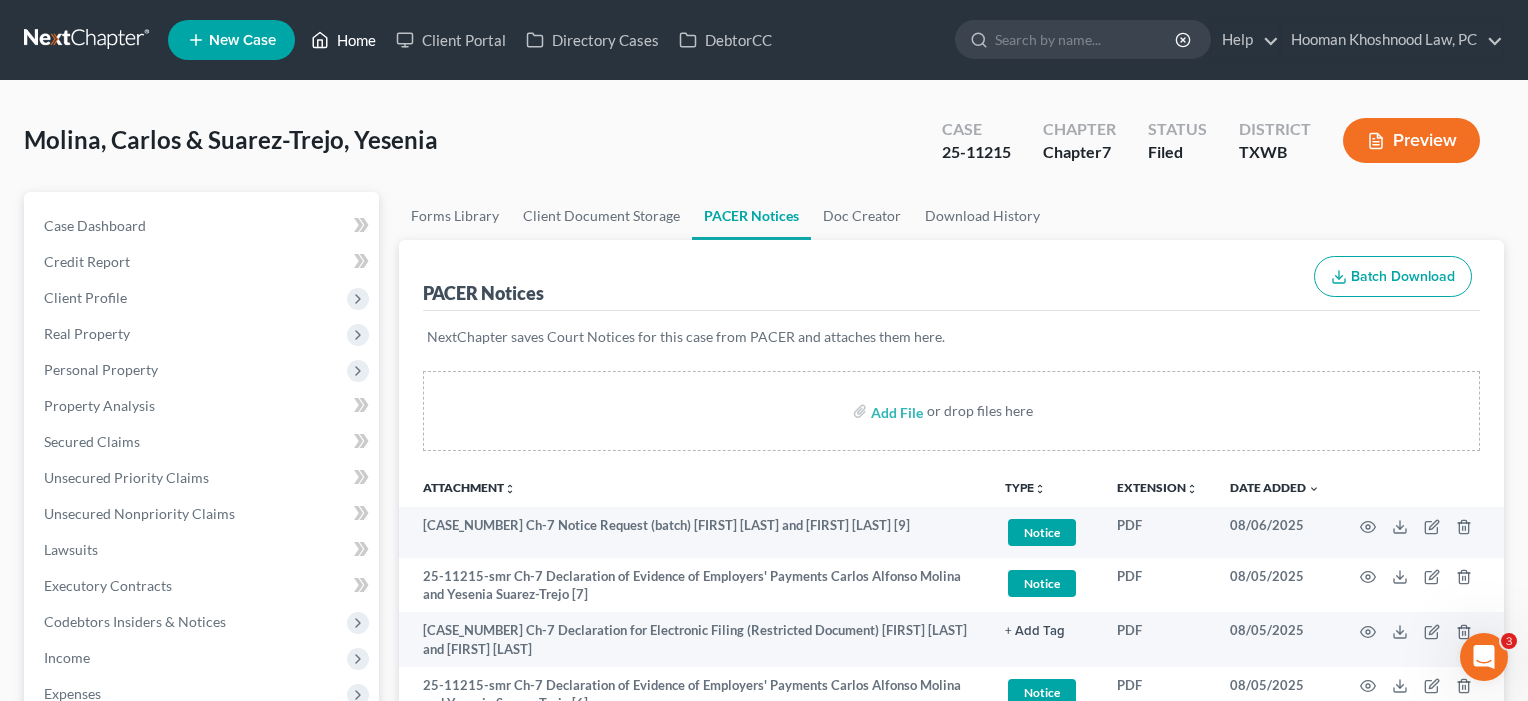 click on "Home" at bounding box center (343, 40) 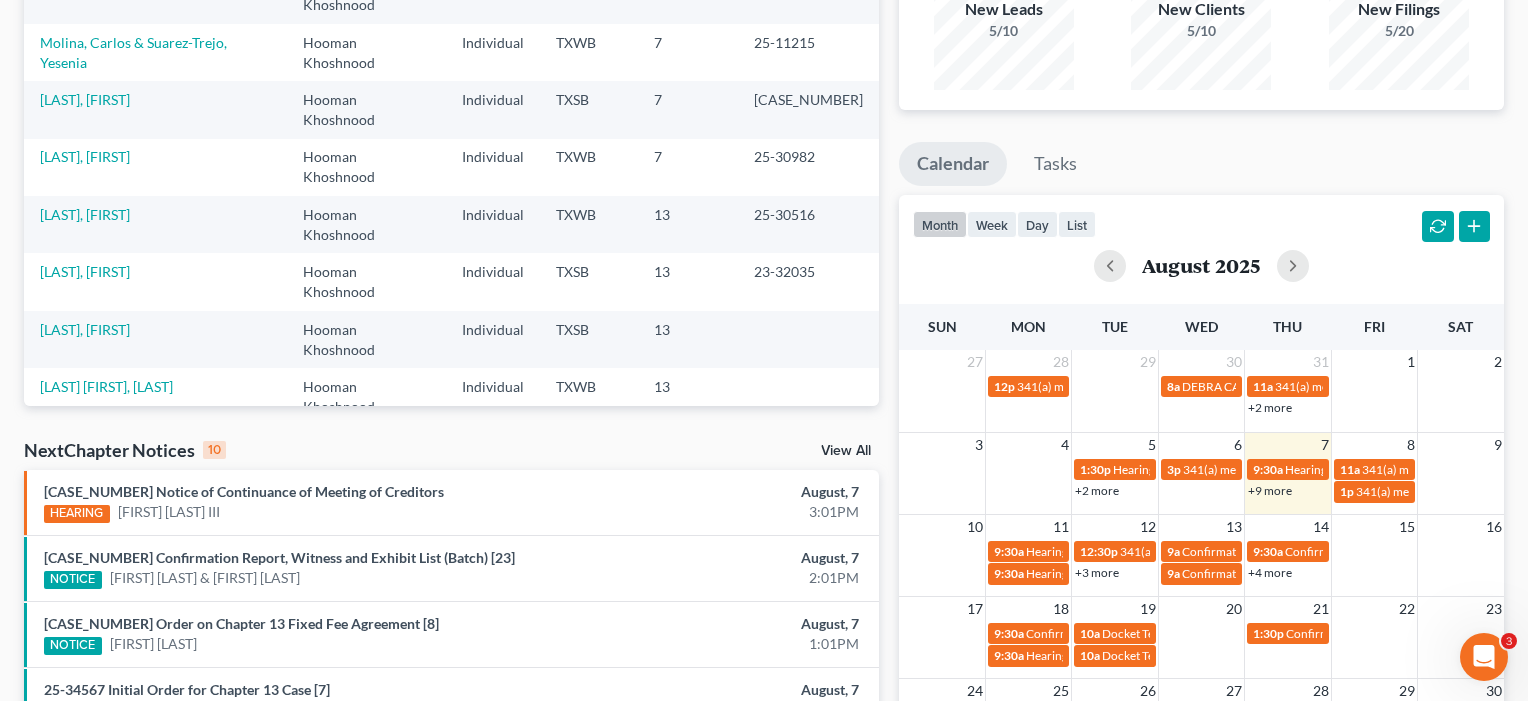 scroll, scrollTop: 219, scrollLeft: 0, axis: vertical 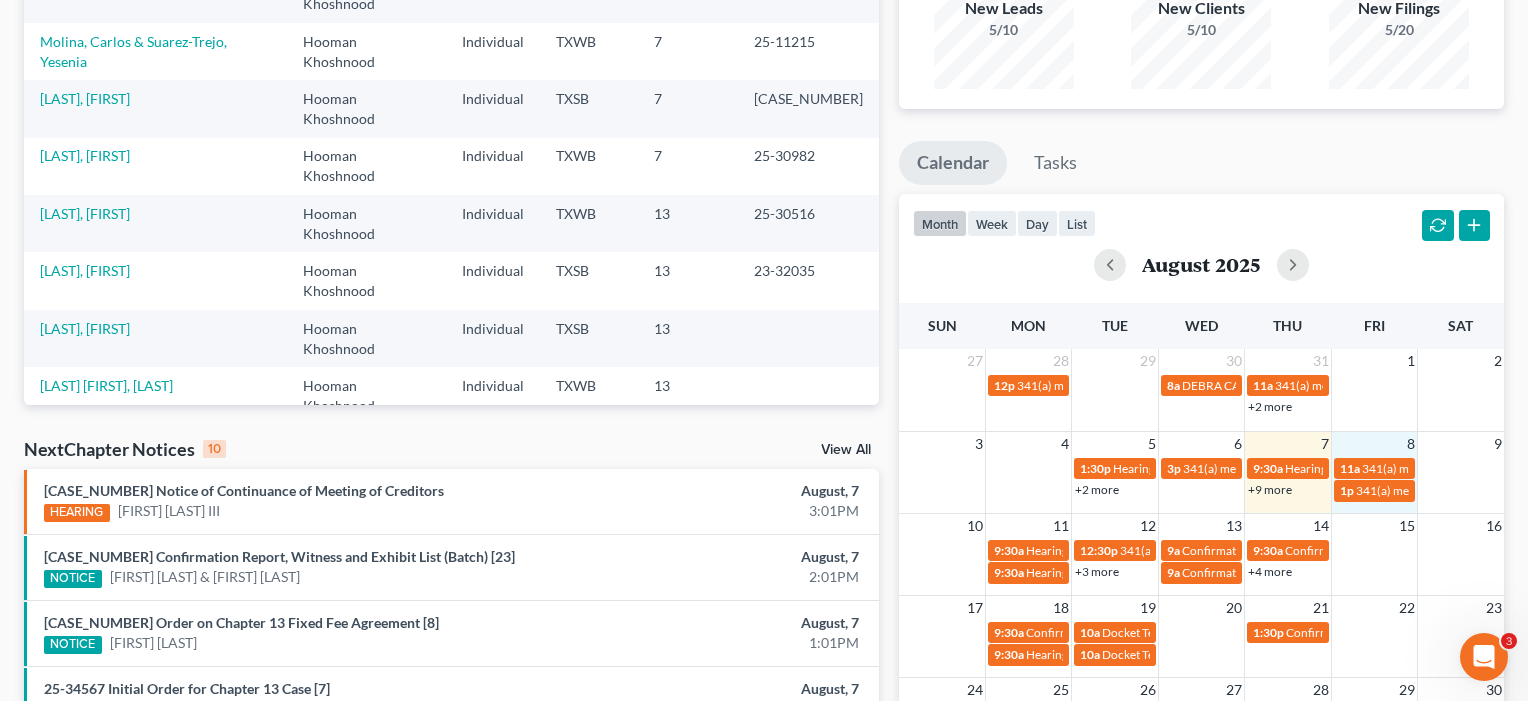 click on "8" at bounding box center [1374, 443] 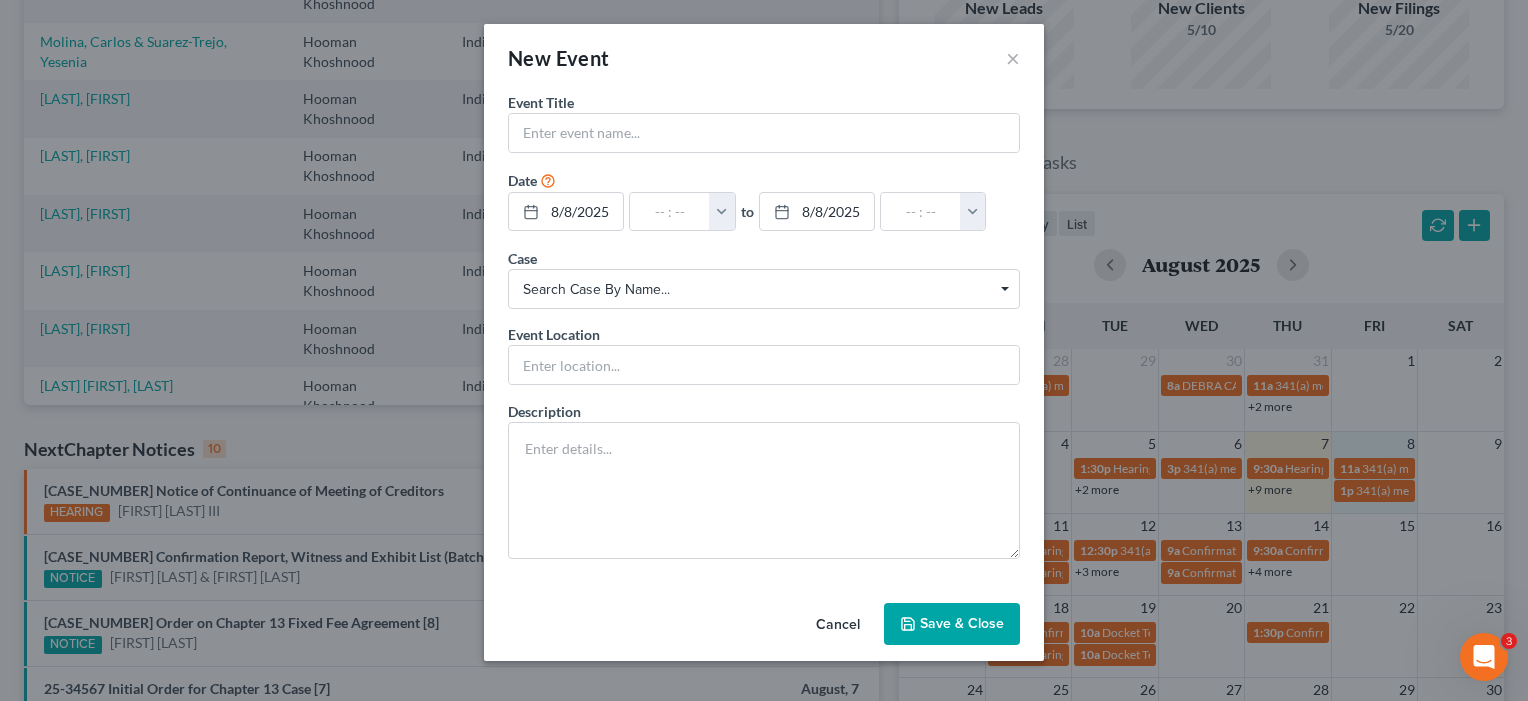 click on "Cancel" at bounding box center [838, 625] 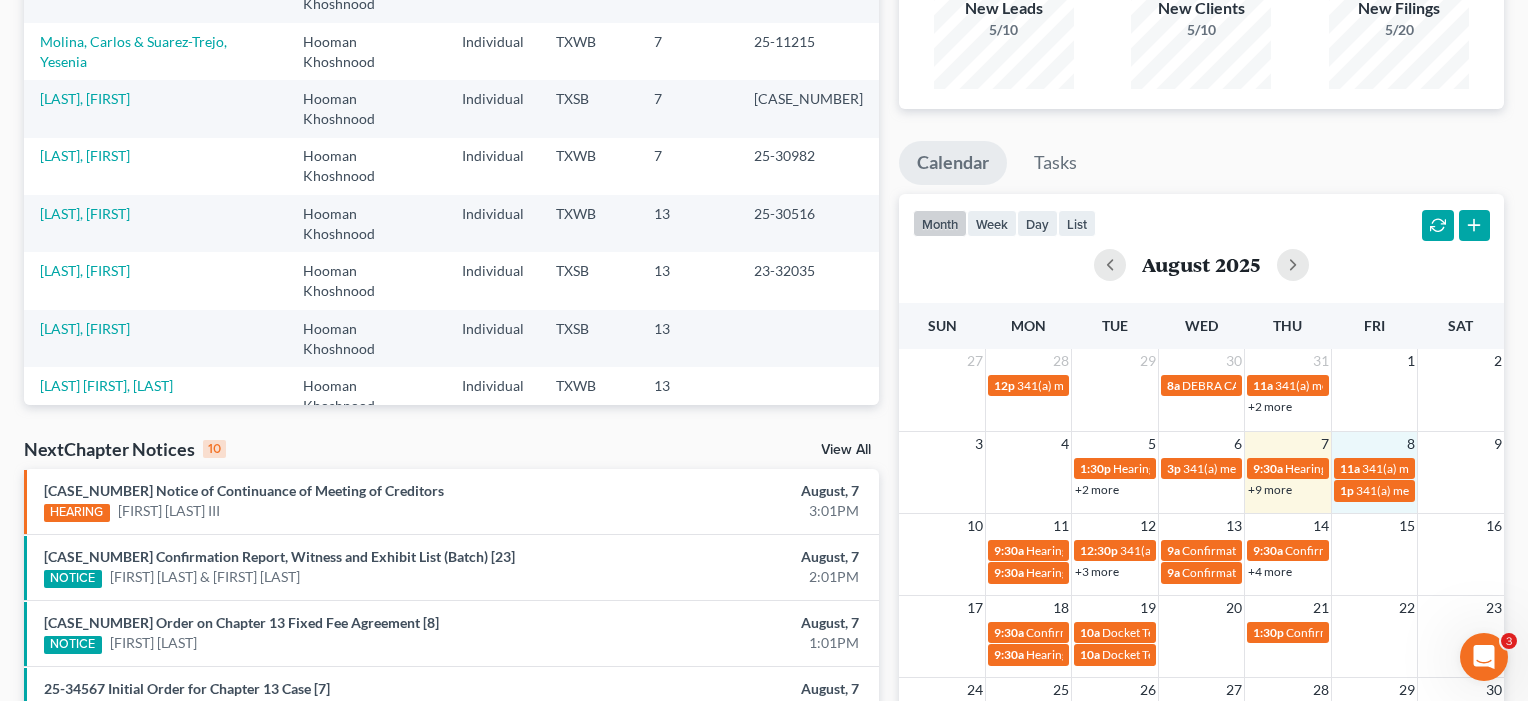 click on "3 4 5 6 7 8 9 1:30p   Hearing for [FIRST] [LAST] 3p   341(a) meeting for [FIRST] [LAST] 9:30a   Hearing for [FIRST] [LAST] 11a   341(a) meeting for [FIRST] [LAST] 1:30p   Hearing for [FIRST] [LAST] +2 more 9:30a   Hearing for [FIRST] [LAST] +9 more 1p   341(a) meeting for [FIRST] [LAST] 1:30p   Hearing for [FIRST] [LAST] 9:30a   Hearing for [FIRST] [LAST] 9:30a   Hearing for [FIRST] [LAST] 10a   Confirmation Hearing for [FIRST] [LAST] 1p   Hearing for [FIRST] [LAST] 1p   Hearing for [FIRST] [LAST] 1p   Hearing for [FIRST] [LAST] 2p   341(a) meeting for [FIRST] [LAST] 4:30p   341(a) meeting for [FIRST] [LAST]" at bounding box center [1201, 467] 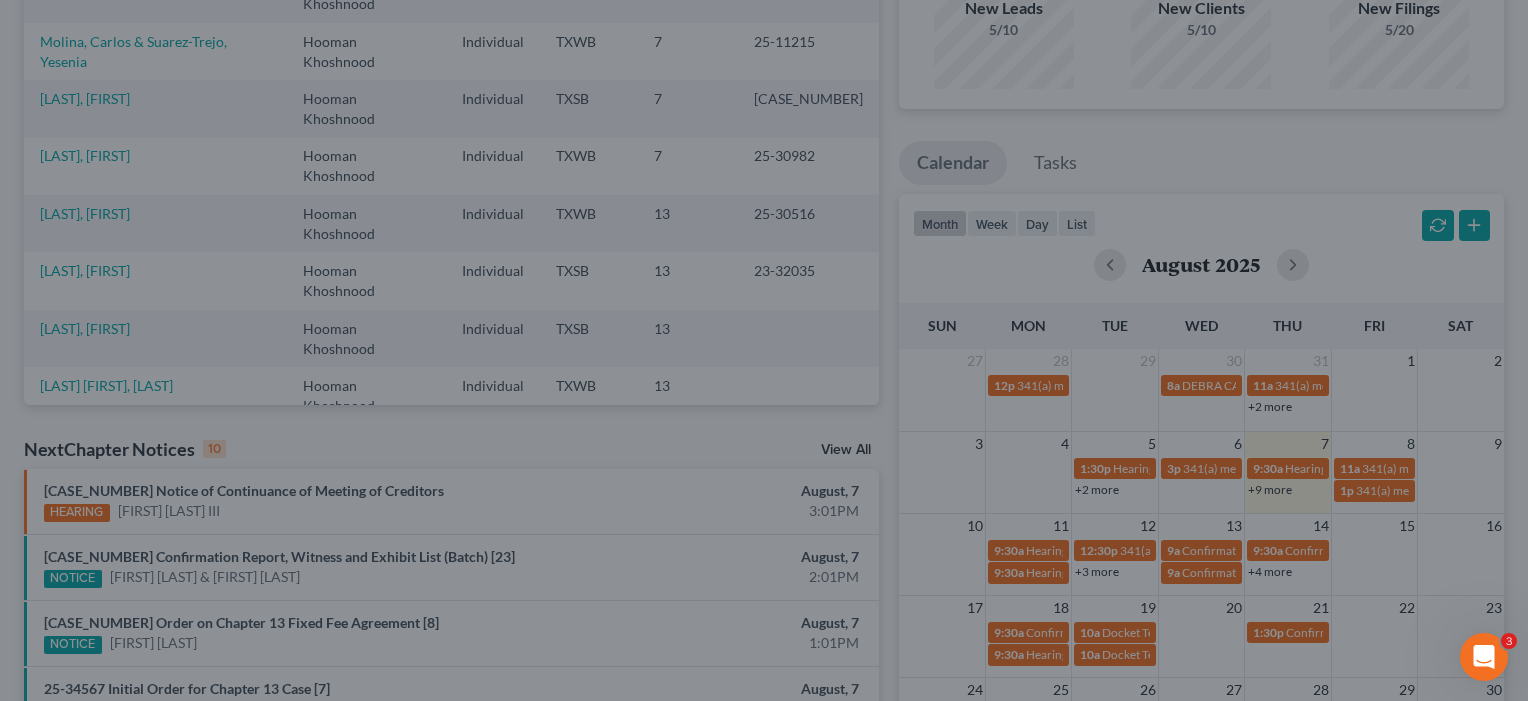 click on "New Event ×
Event Title
*
Date
[DATE]
close
Date
[DATE]
Time
[TIME]
chevron_left
August 2025
chevron_right
Su M Tu W Th F Sa
27 28 29 30 31 1 2
3 4 5 6 7 8 9
10 11 12 13 14 15 16
17 18 19 20 21 22 23
24 25 26 27 28 29 30
31 1 2 3 4 5 6
Clear
[TIME]
[TIME]
[TIME]
[TIME]
[TIME]
[TIME]
[TIME]
[TIME]
[TIME]
[TIME]
[TIME]
[TIME]
[TIME]
[TIME]
[TIME]
[TIME]
[TIME]
to" at bounding box center (764, 350) 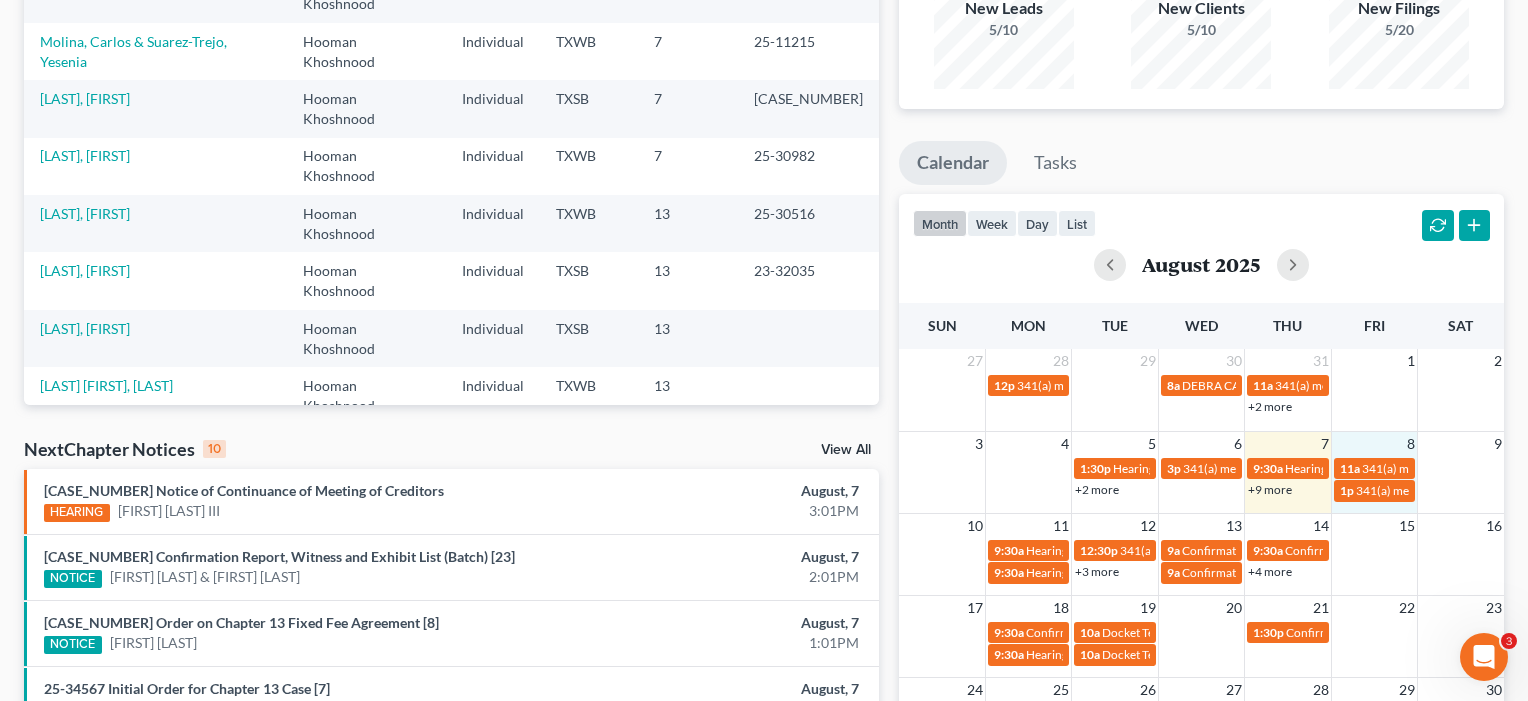 click on "8" at bounding box center (1374, 443) 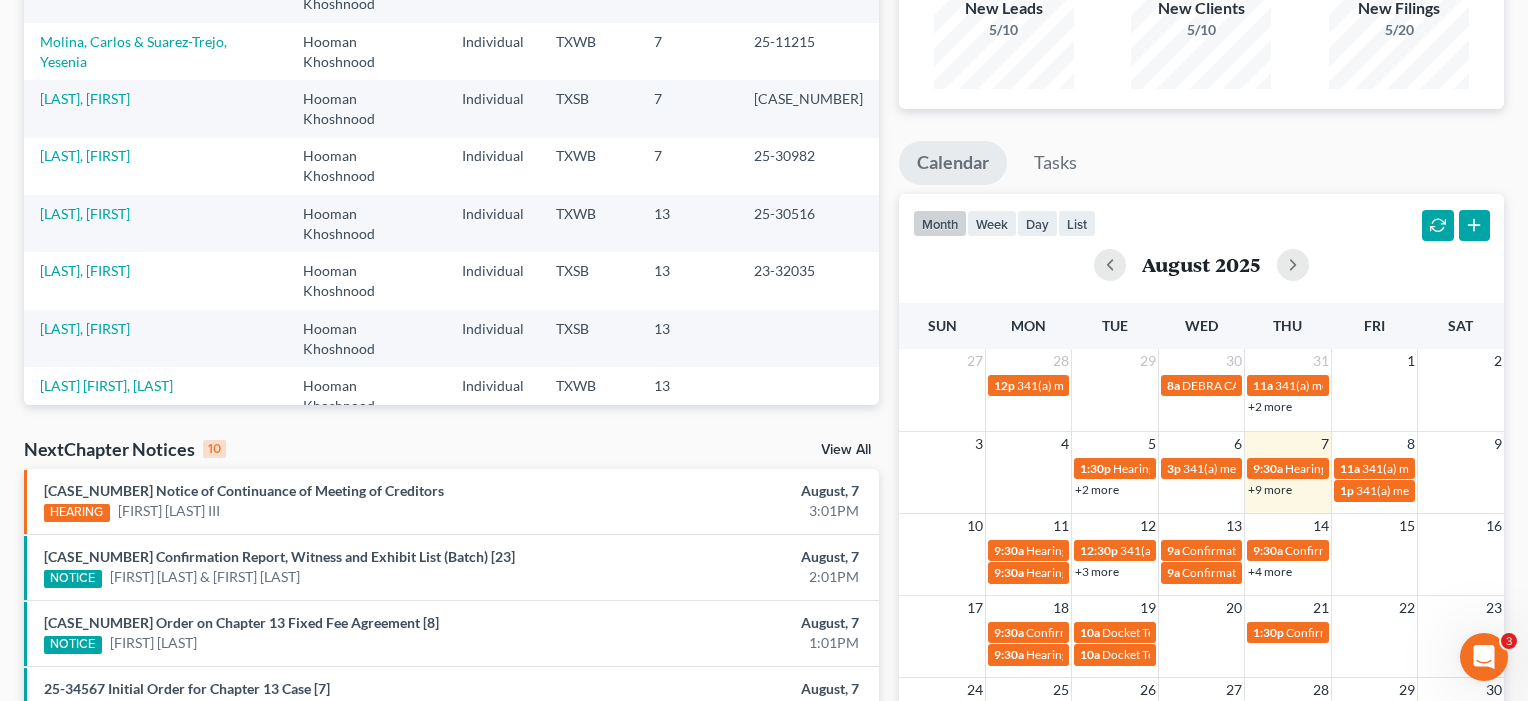 click on "8" at bounding box center [1374, 443] 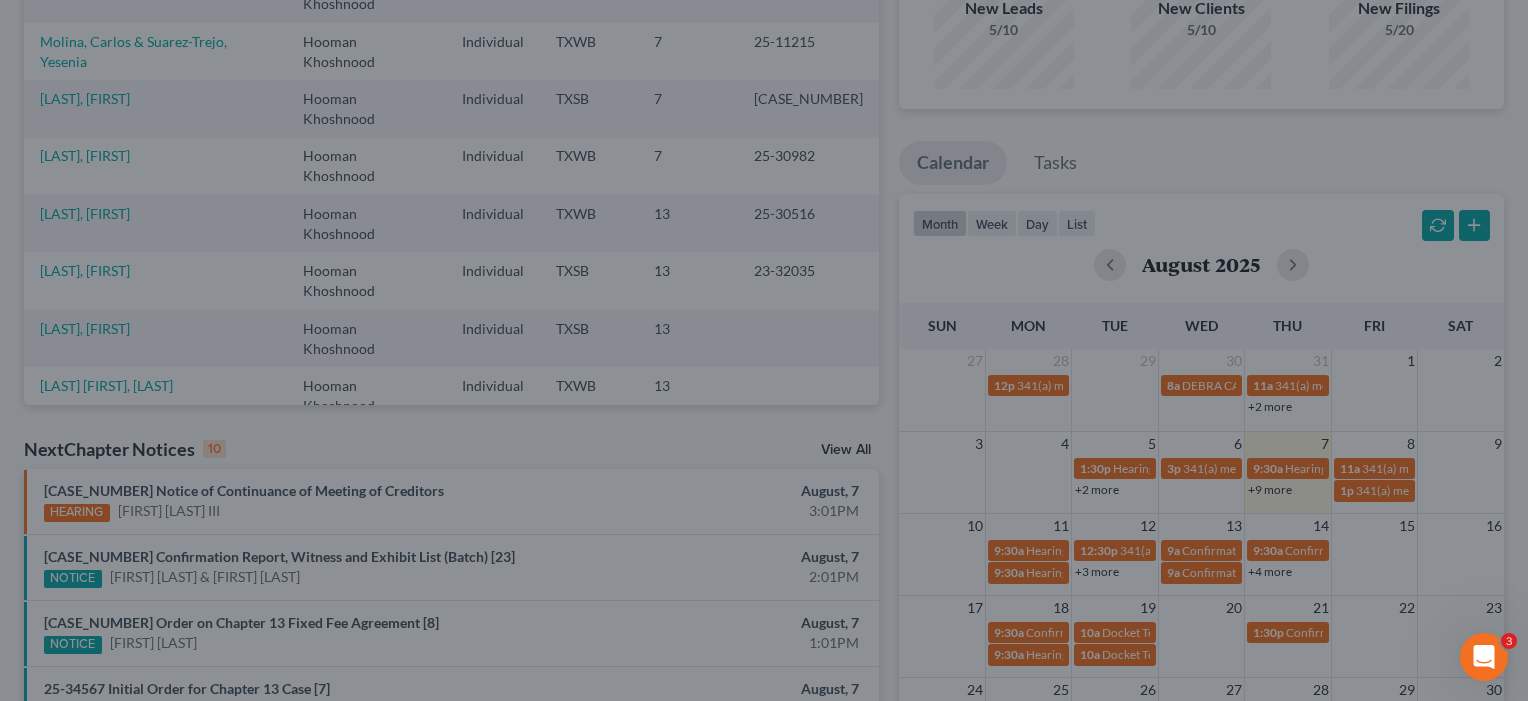 click on "New Event ×
Event Title
*
Date
[DATE]
close
Date
[DATE]
Time
[TIME]
chevron_left
August 2025
chevron_right
Su M Tu W Th F Sa
27 28 29 30 31 1 2
3 4 5 6 7 8 9
10 11 12 13 14 15 16
17 18 19 20 21 22 23
24 25 26 27 28 29 30
31 1 2 3 4 5 6
Clear
[TIME]
[TIME]
[TIME]
[TIME]
[TIME]
[TIME]
[TIME]
[TIME]
[TIME]
[TIME]
[TIME]
[TIME]
[TIME]
[TIME]
[TIME]
[TIME]
[TIME]
to" at bounding box center [764, 350] 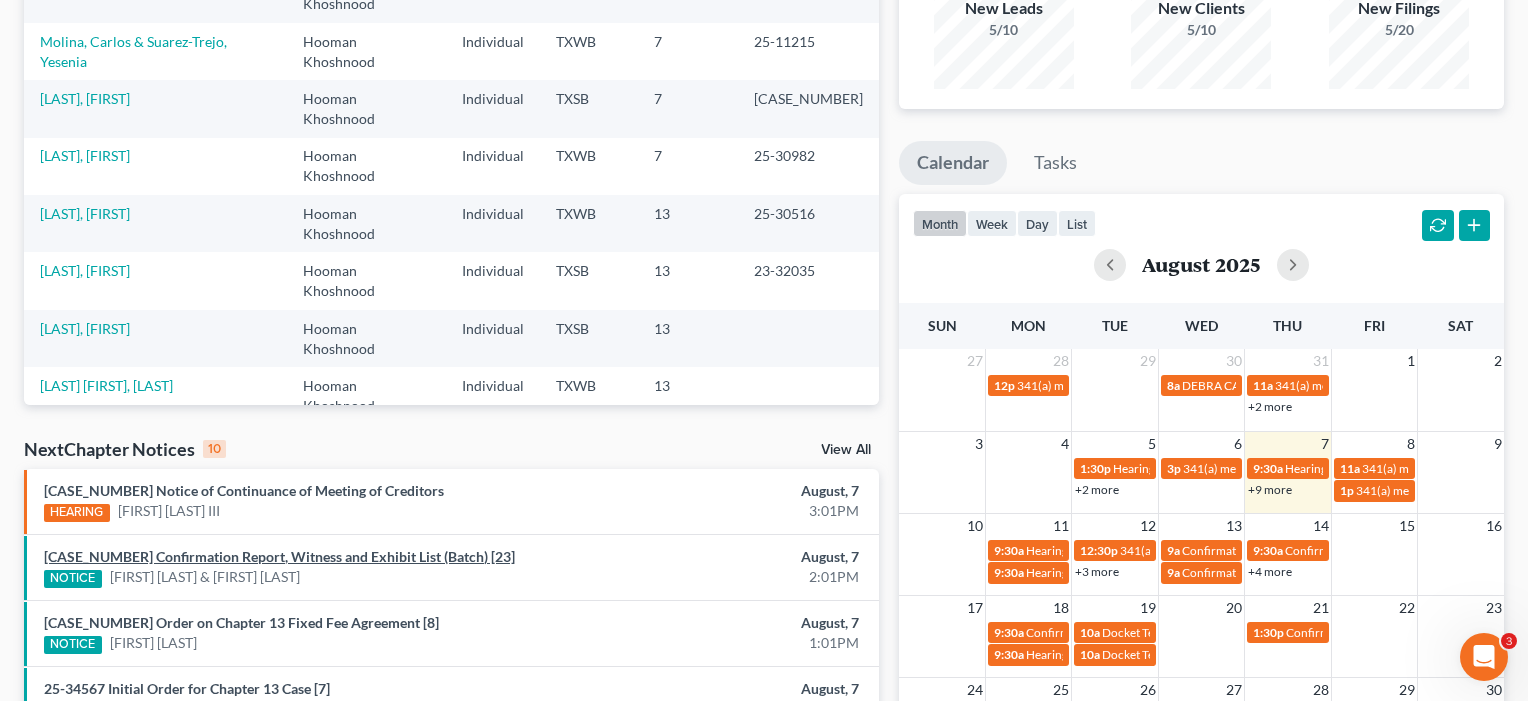 click on "[CASE_NUMBER] Confirmation Report, Witness and Exhibit List (Batch) [23]" at bounding box center (279, 556) 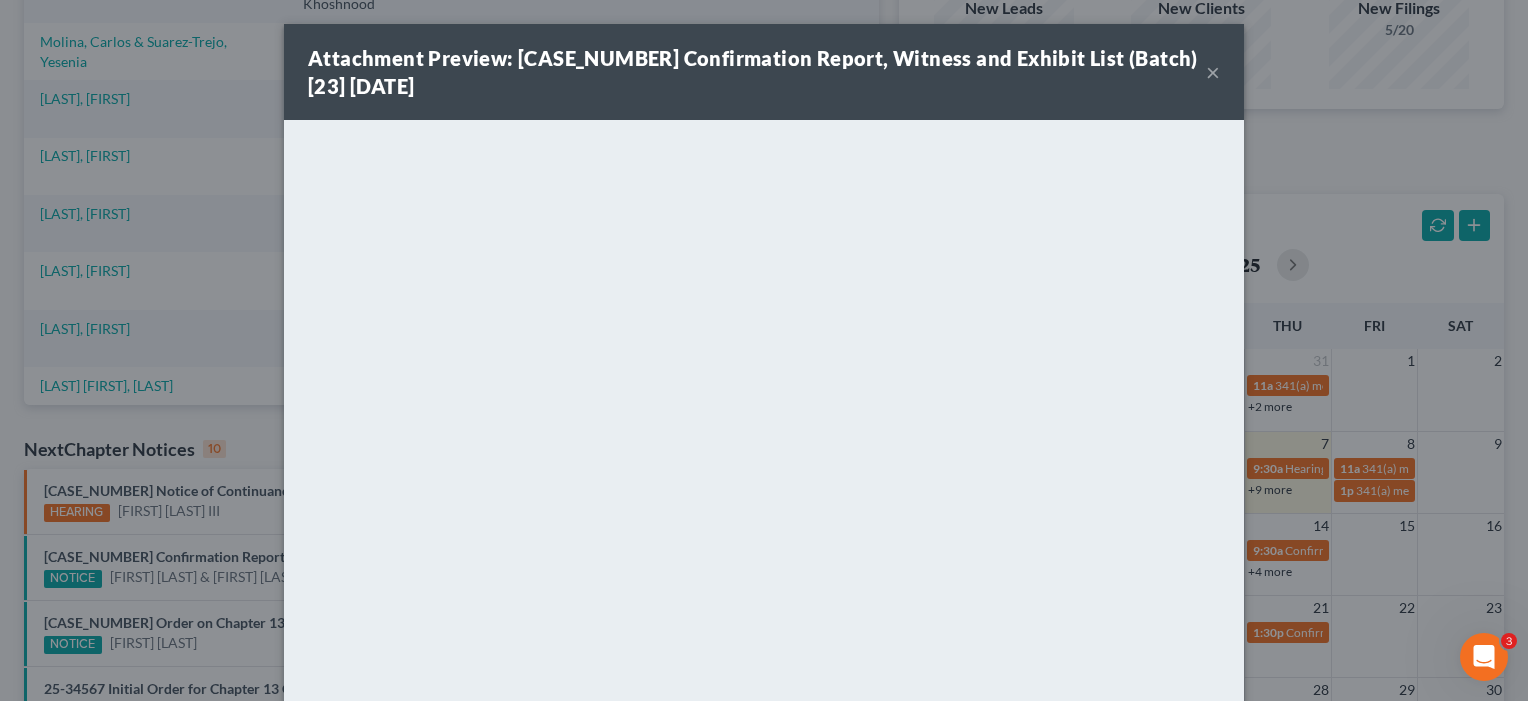 click on "×" at bounding box center [1213, 72] 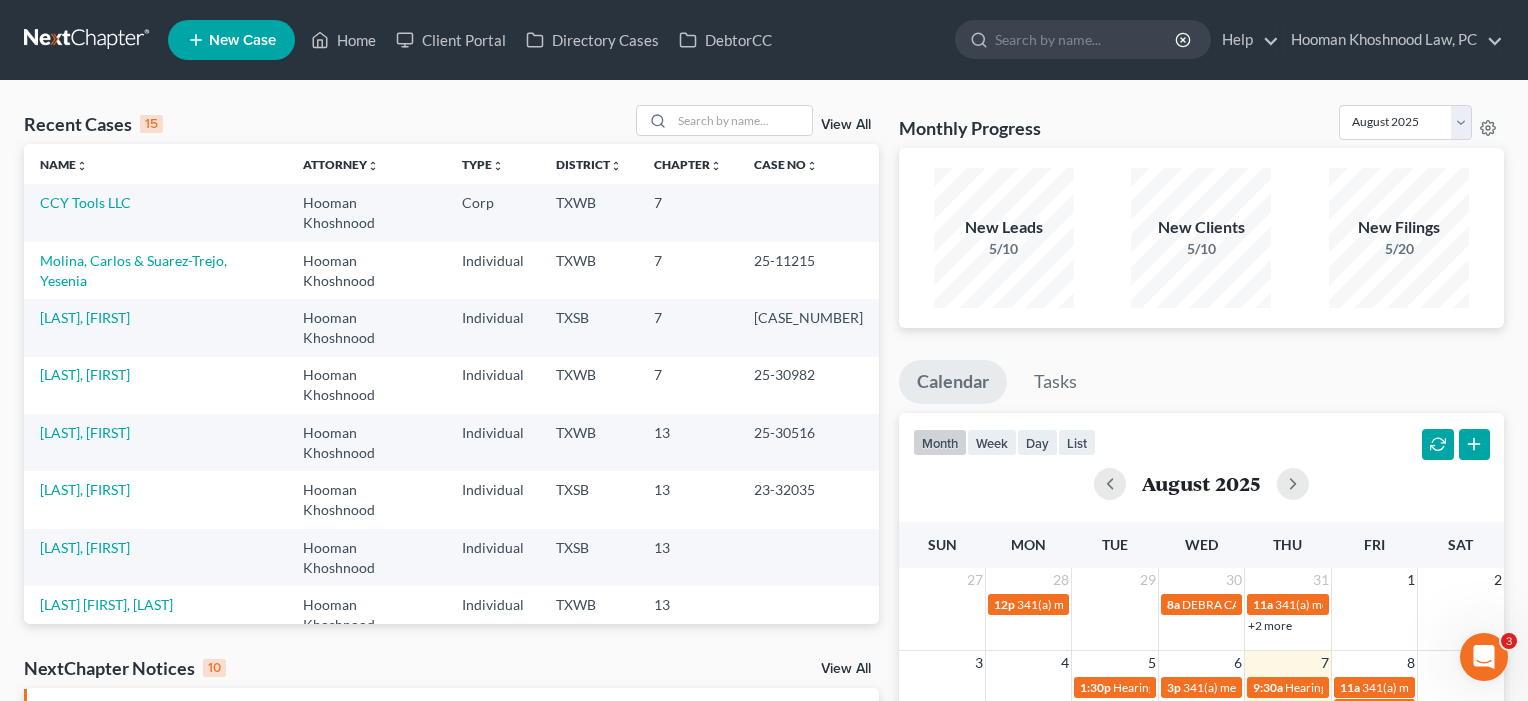 scroll, scrollTop: 0, scrollLeft: 0, axis: both 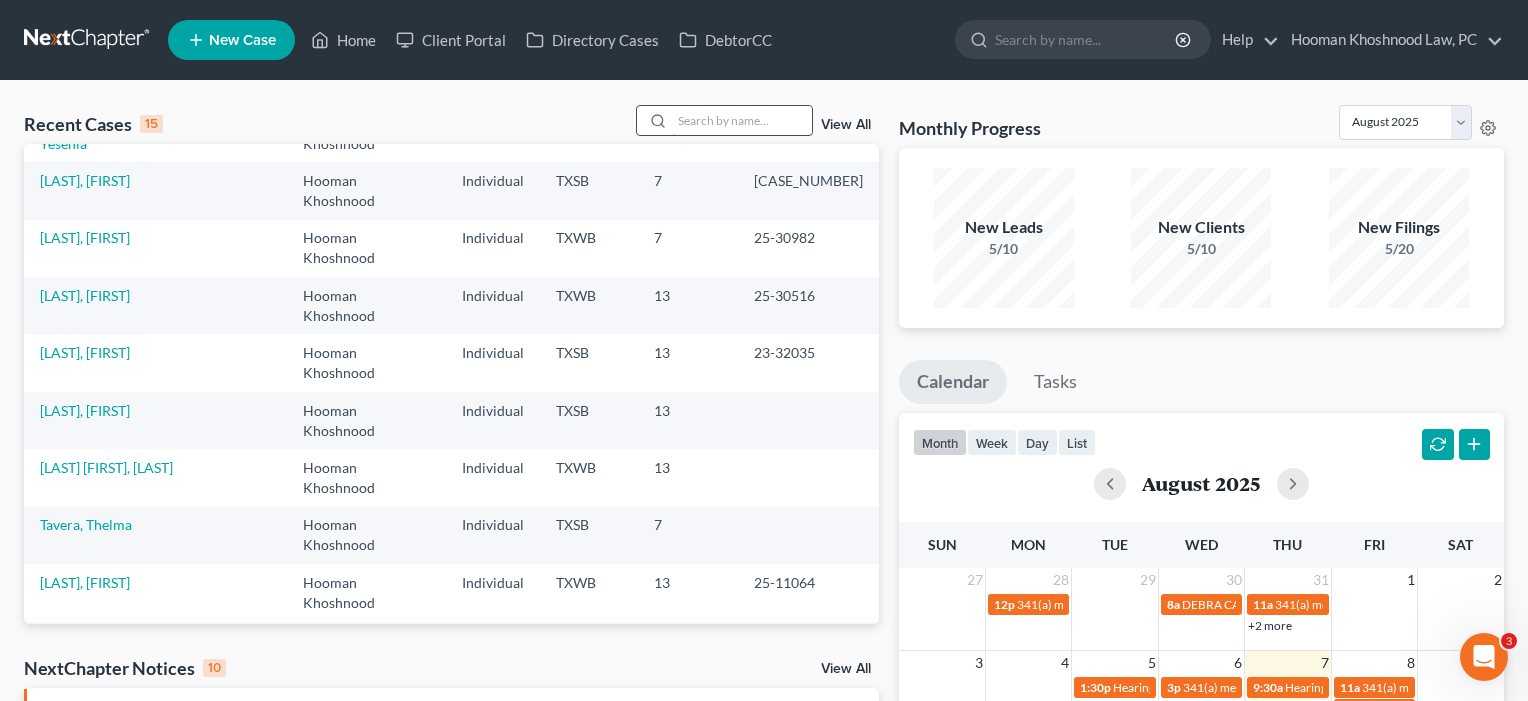 click at bounding box center (742, 120) 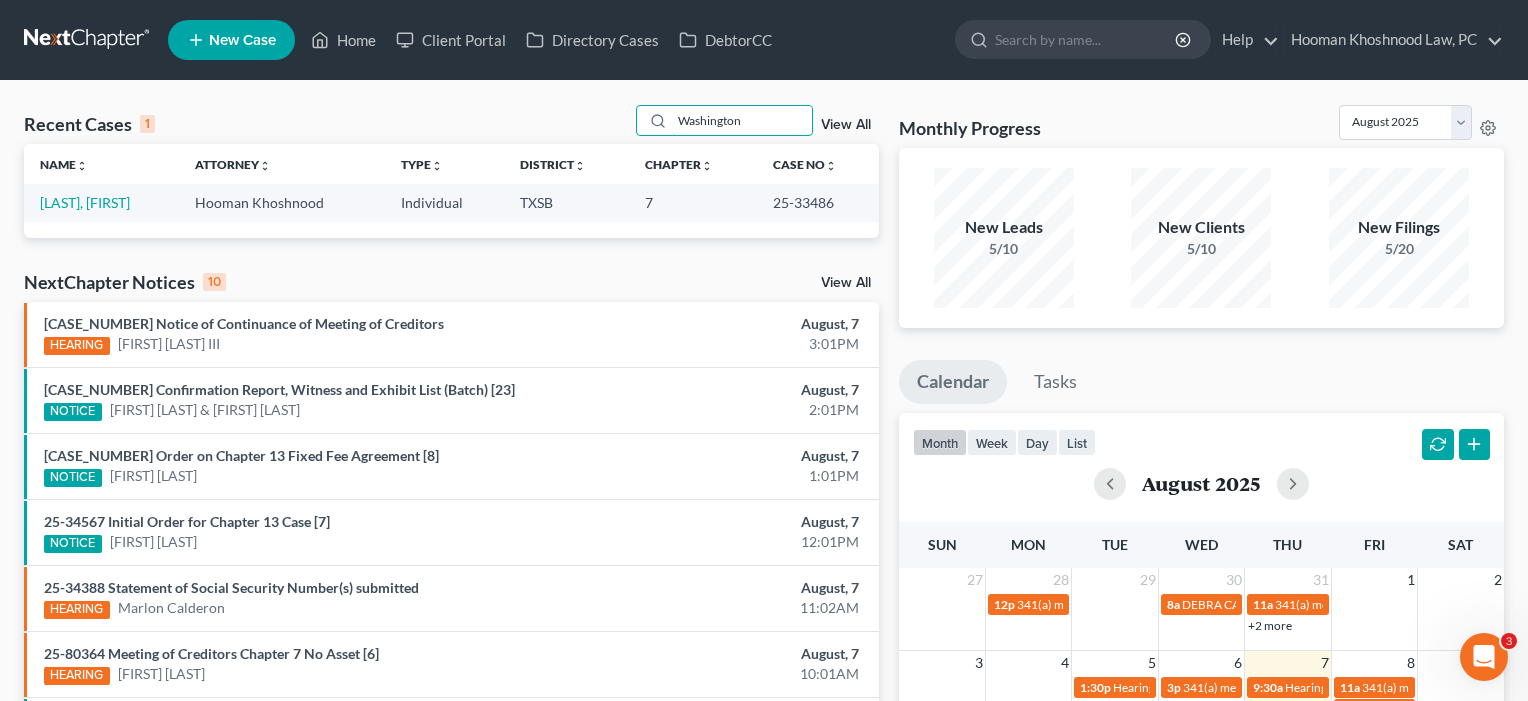 scroll, scrollTop: 40, scrollLeft: 0, axis: vertical 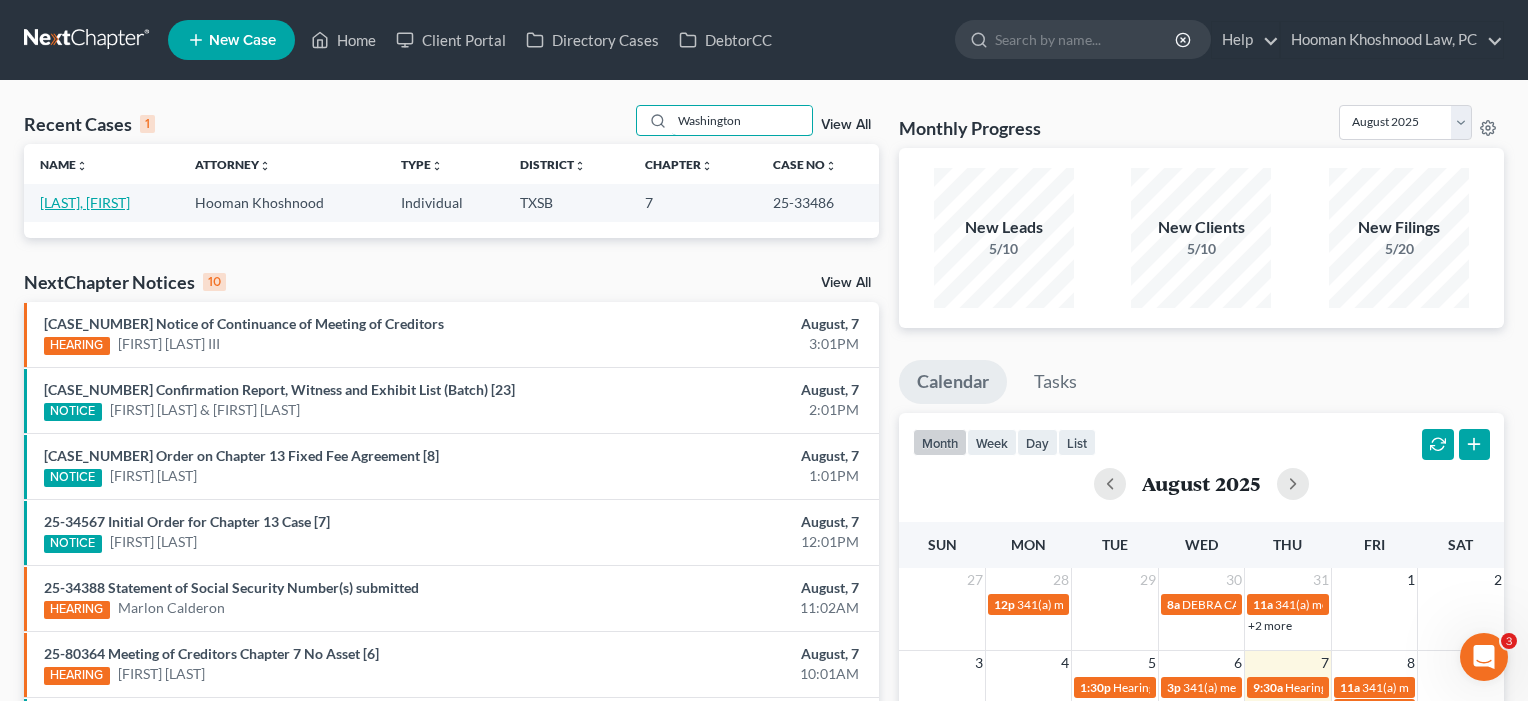 type on "Washington" 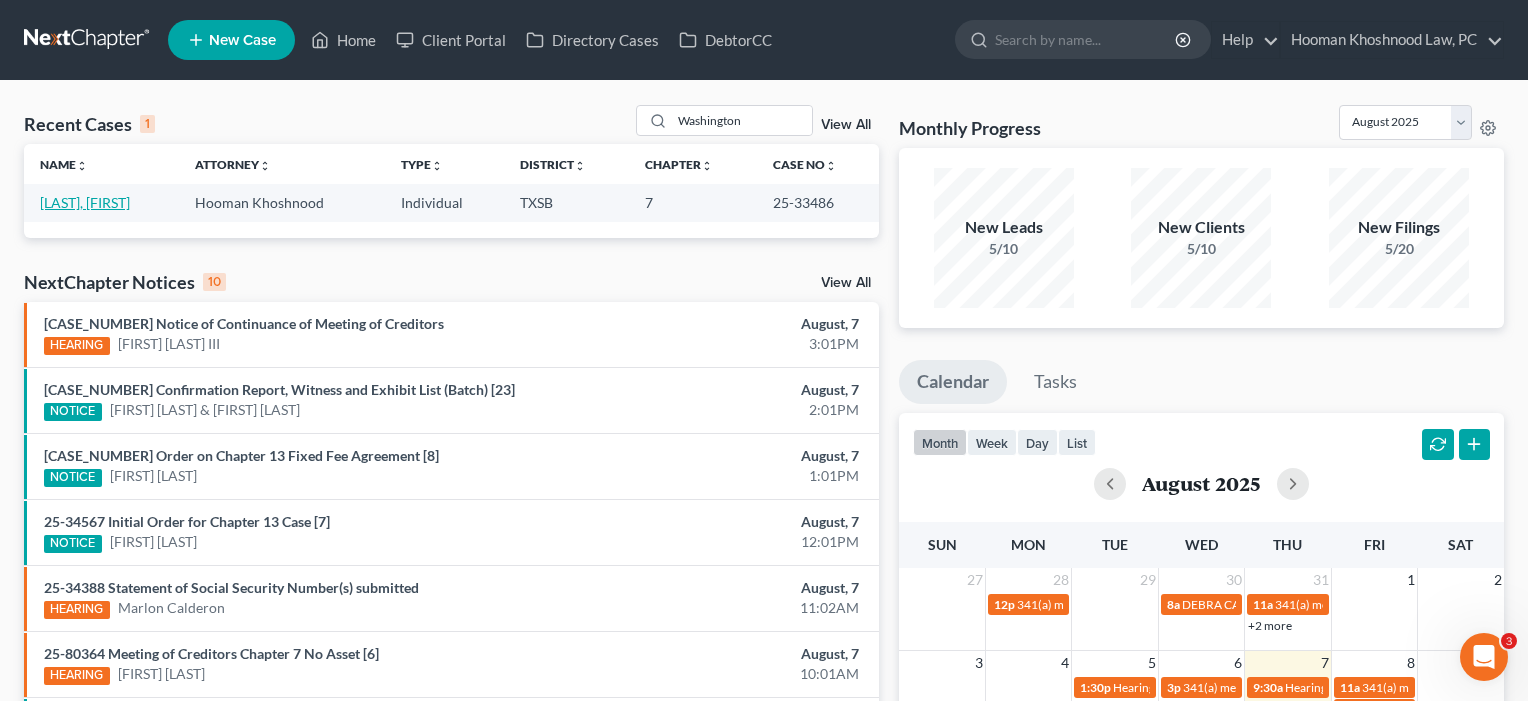 click on "[LAST], [FIRST]" at bounding box center [85, 202] 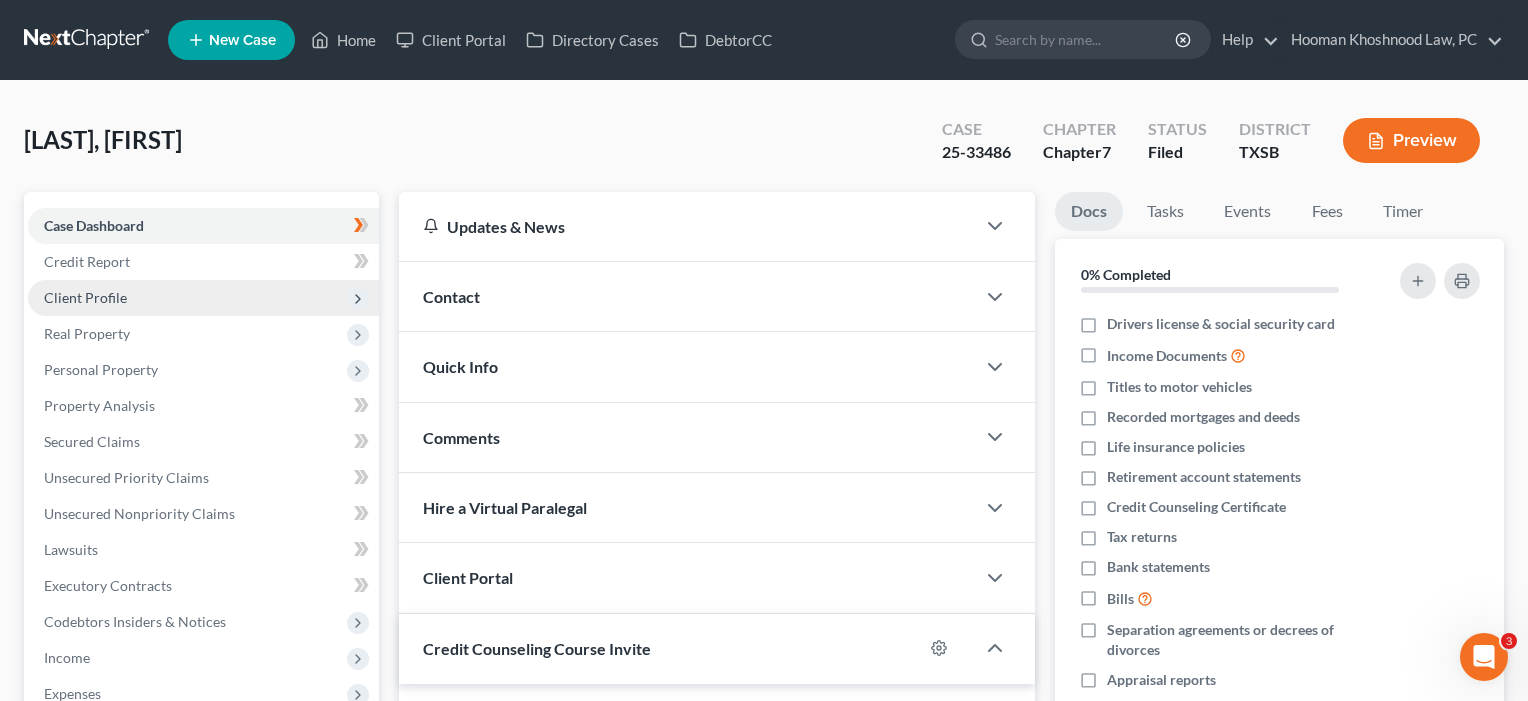 click on "Client Profile" at bounding box center (85, 297) 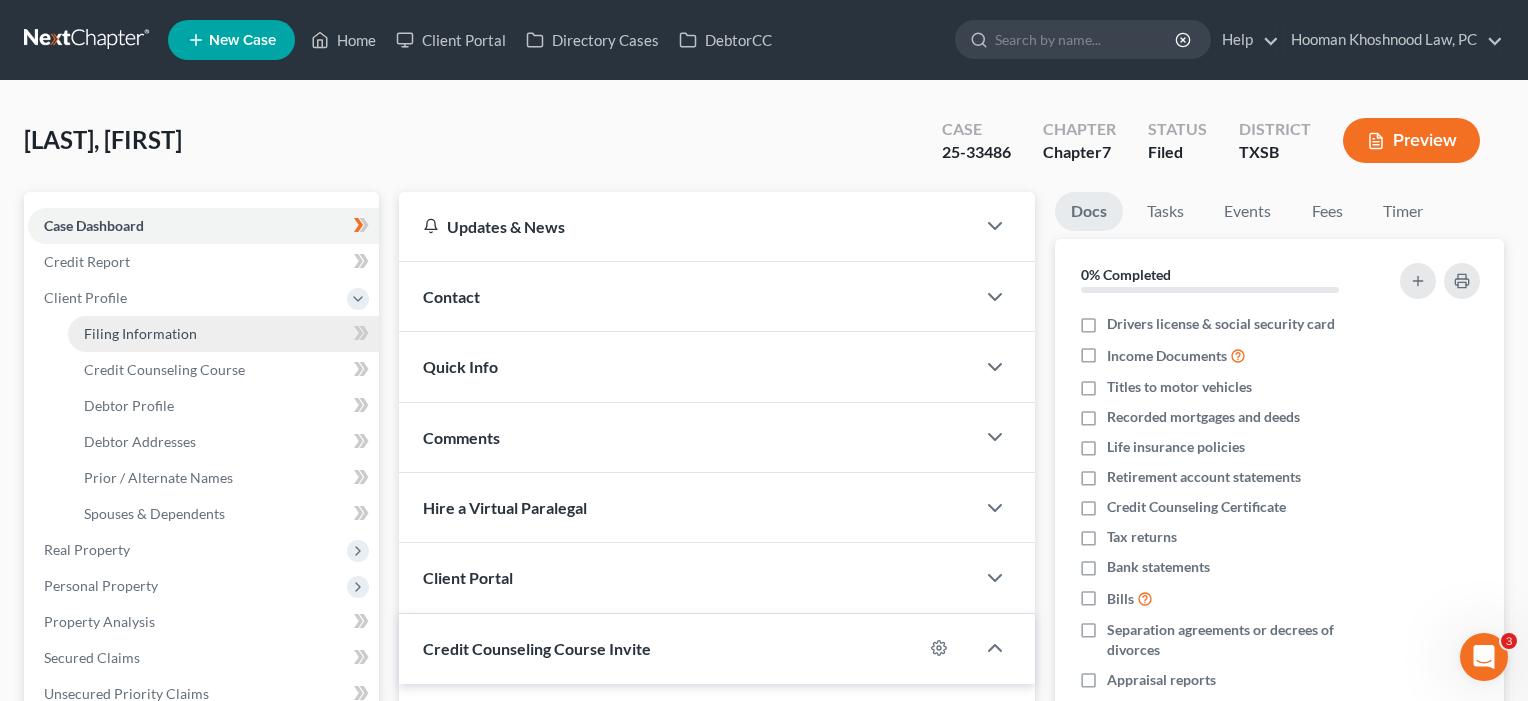 click on "Filing Information" at bounding box center (140, 333) 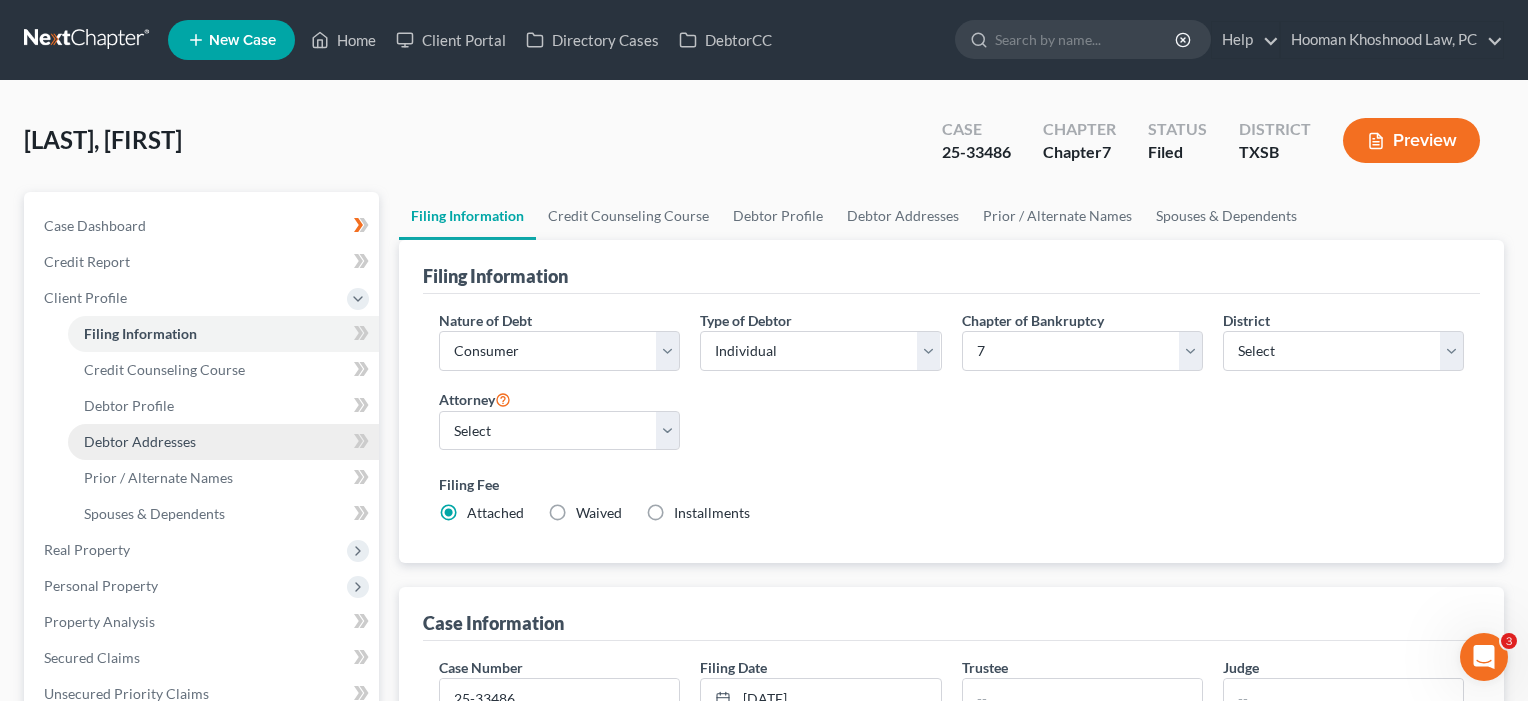 scroll, scrollTop: 0, scrollLeft: 0, axis: both 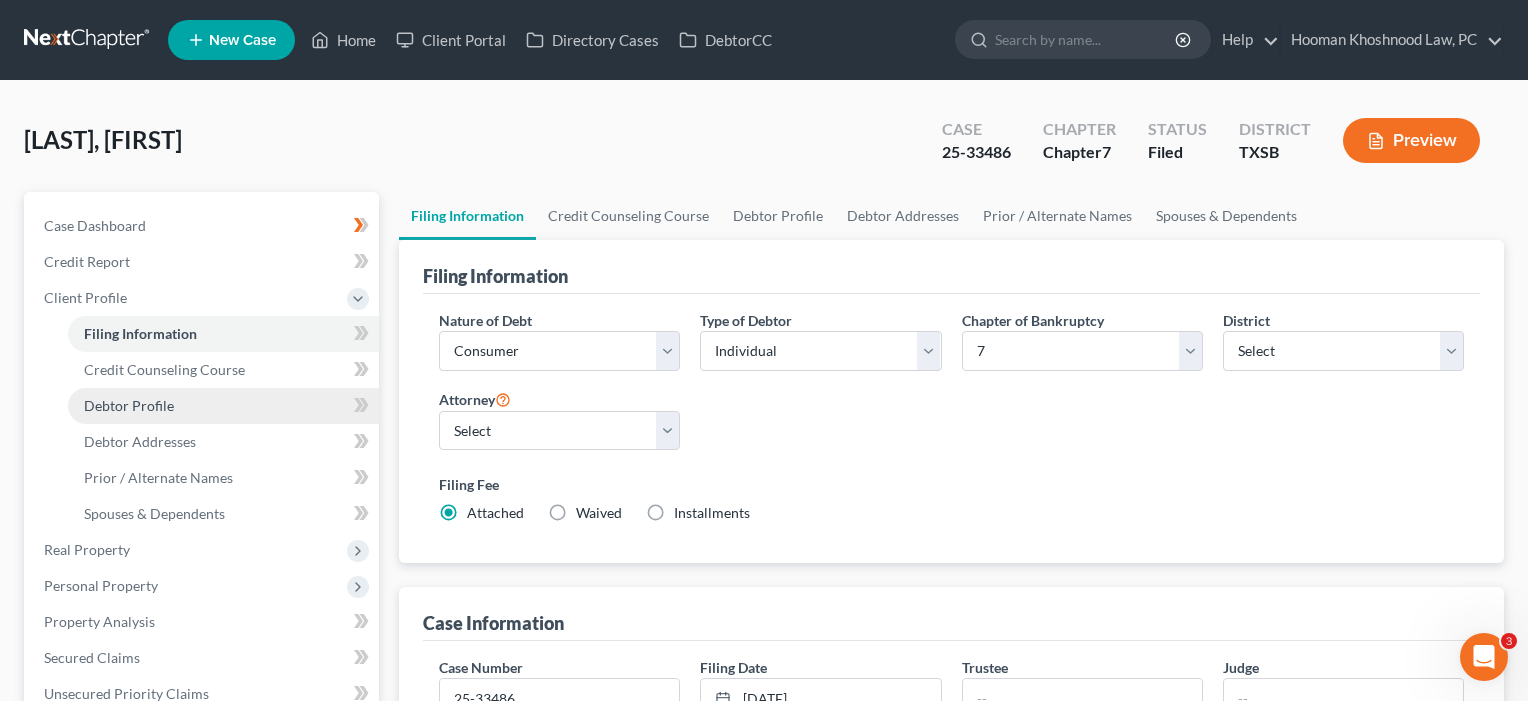 click on "Debtor Profile" at bounding box center (129, 405) 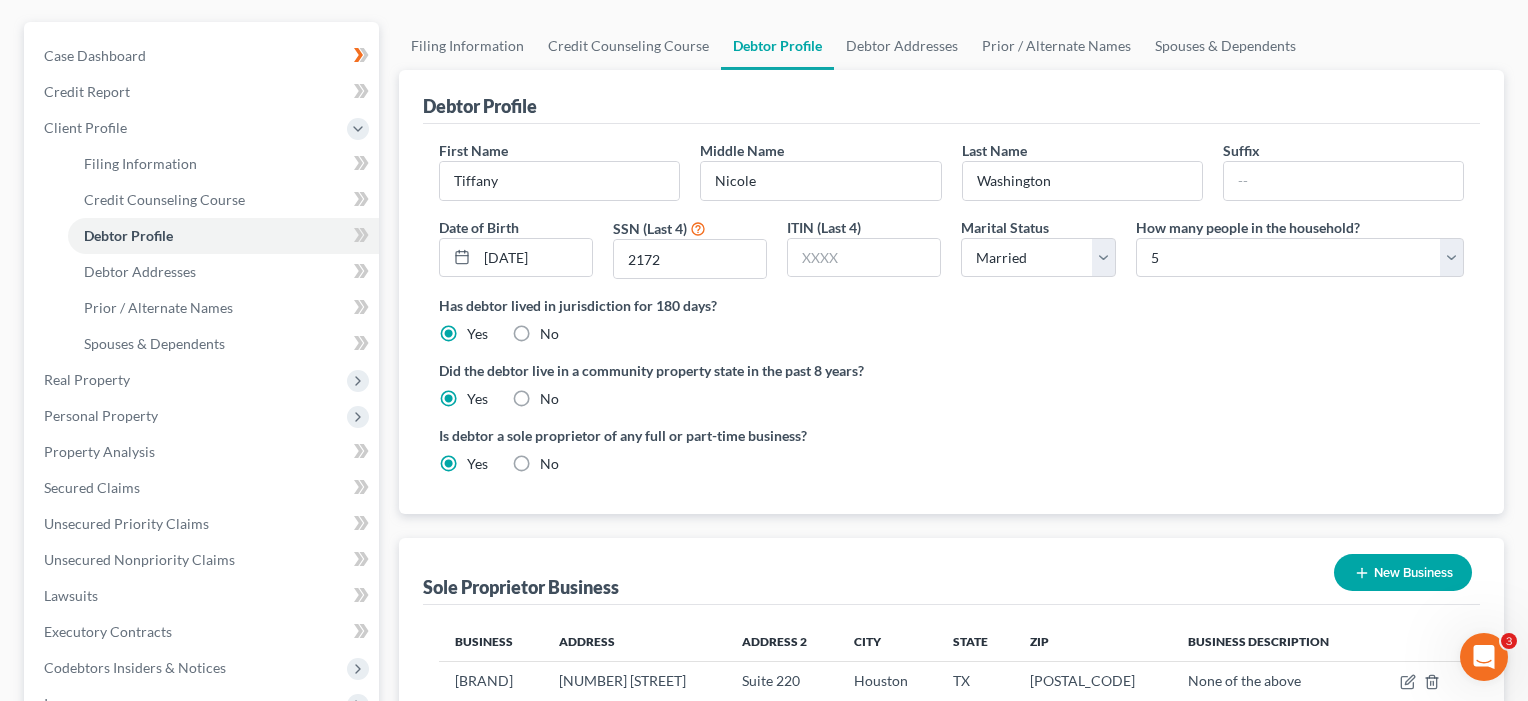 scroll, scrollTop: 146, scrollLeft: 0, axis: vertical 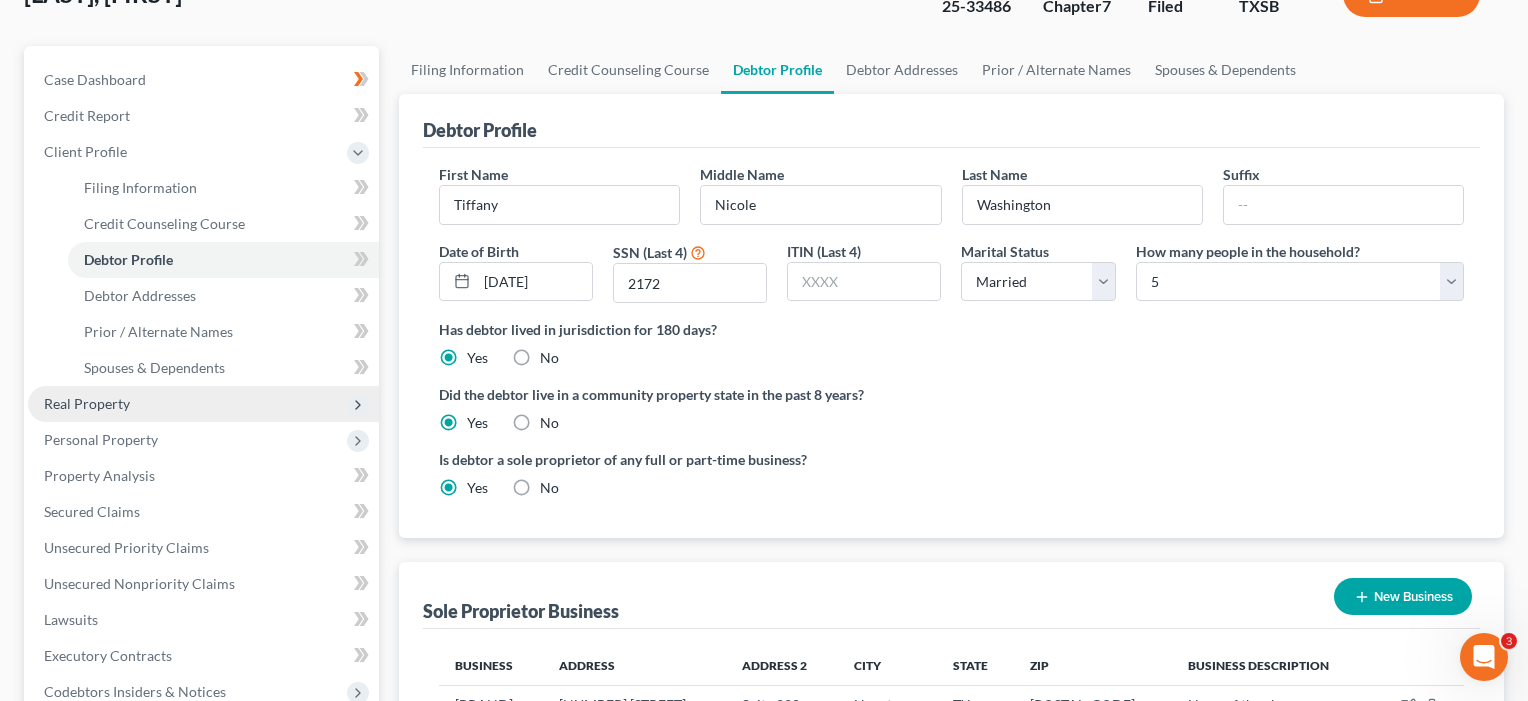 click on "Real Property" at bounding box center [203, 404] 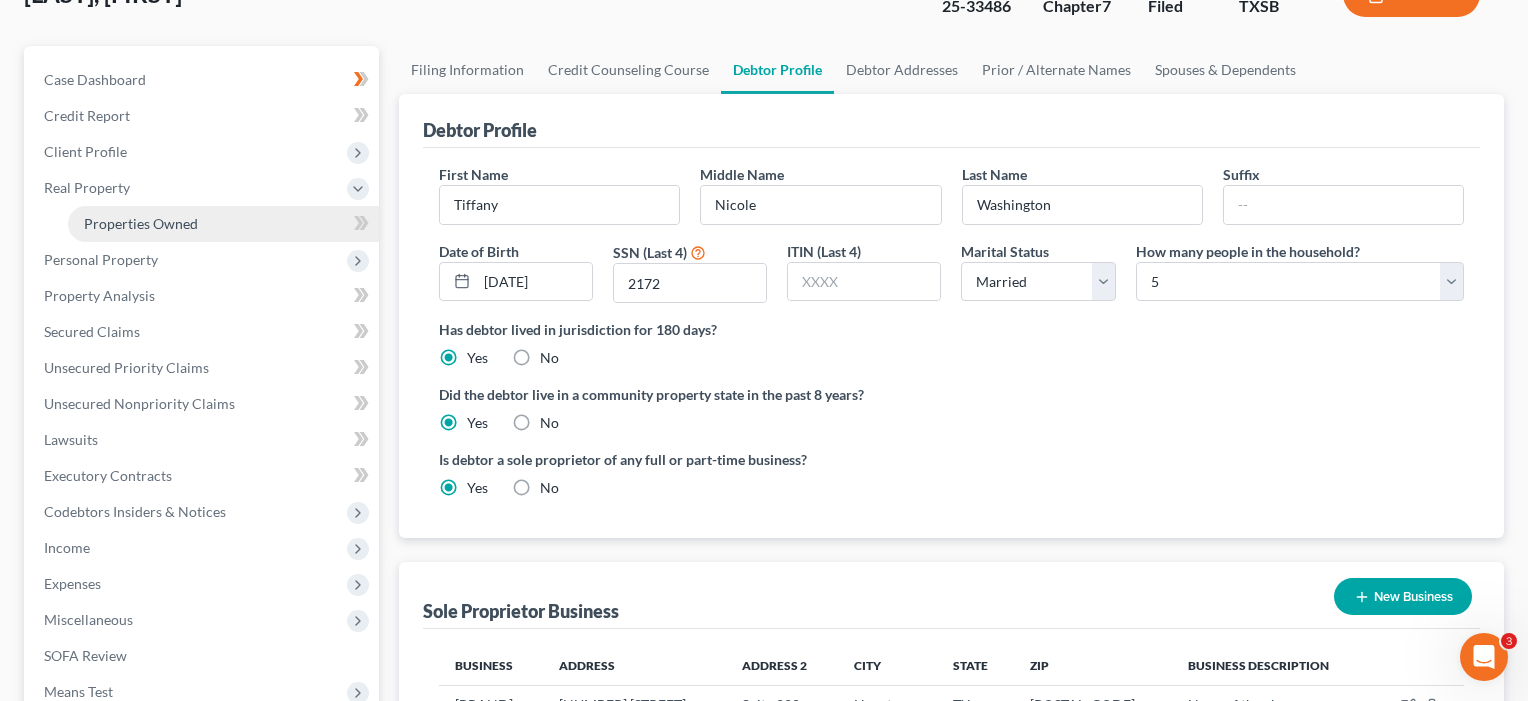 click on "Properties Owned" at bounding box center (223, 224) 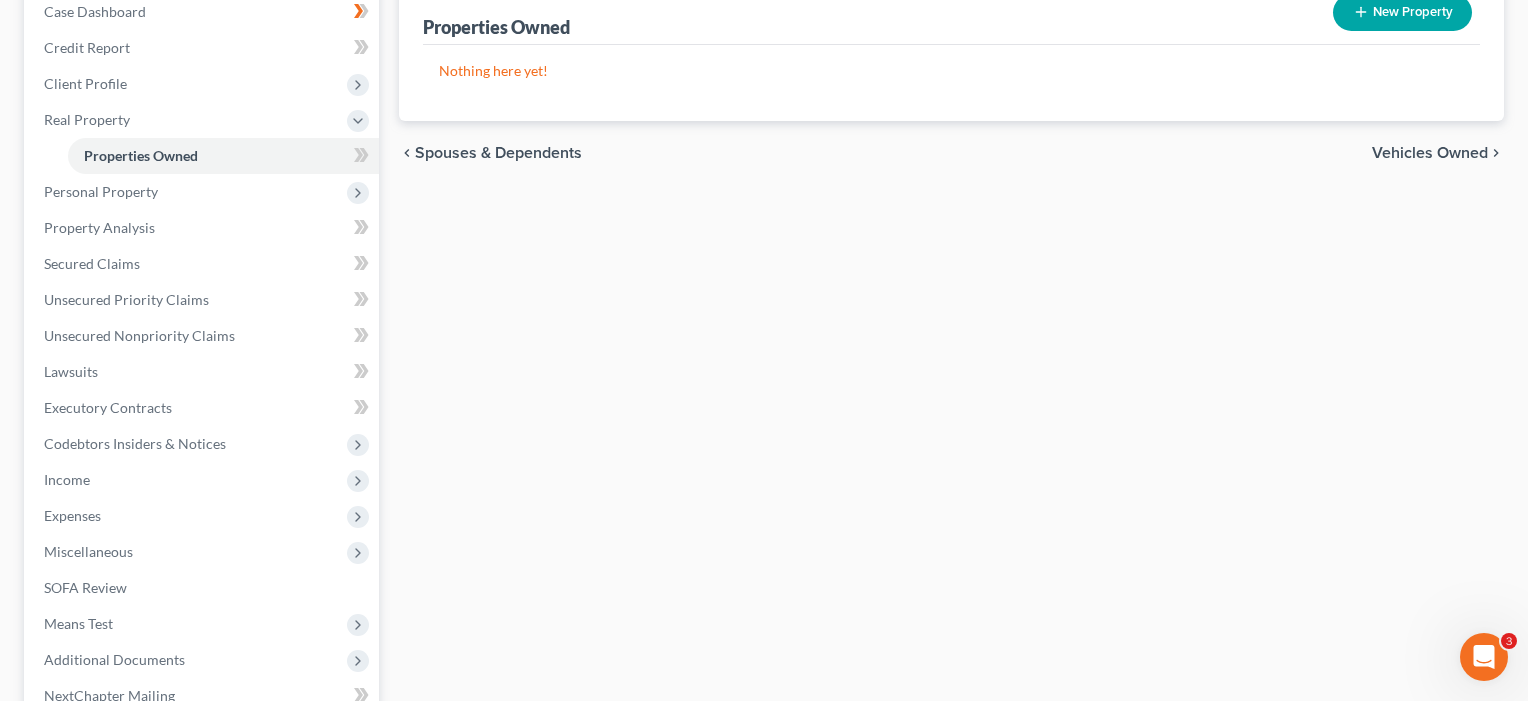 scroll, scrollTop: 263, scrollLeft: 0, axis: vertical 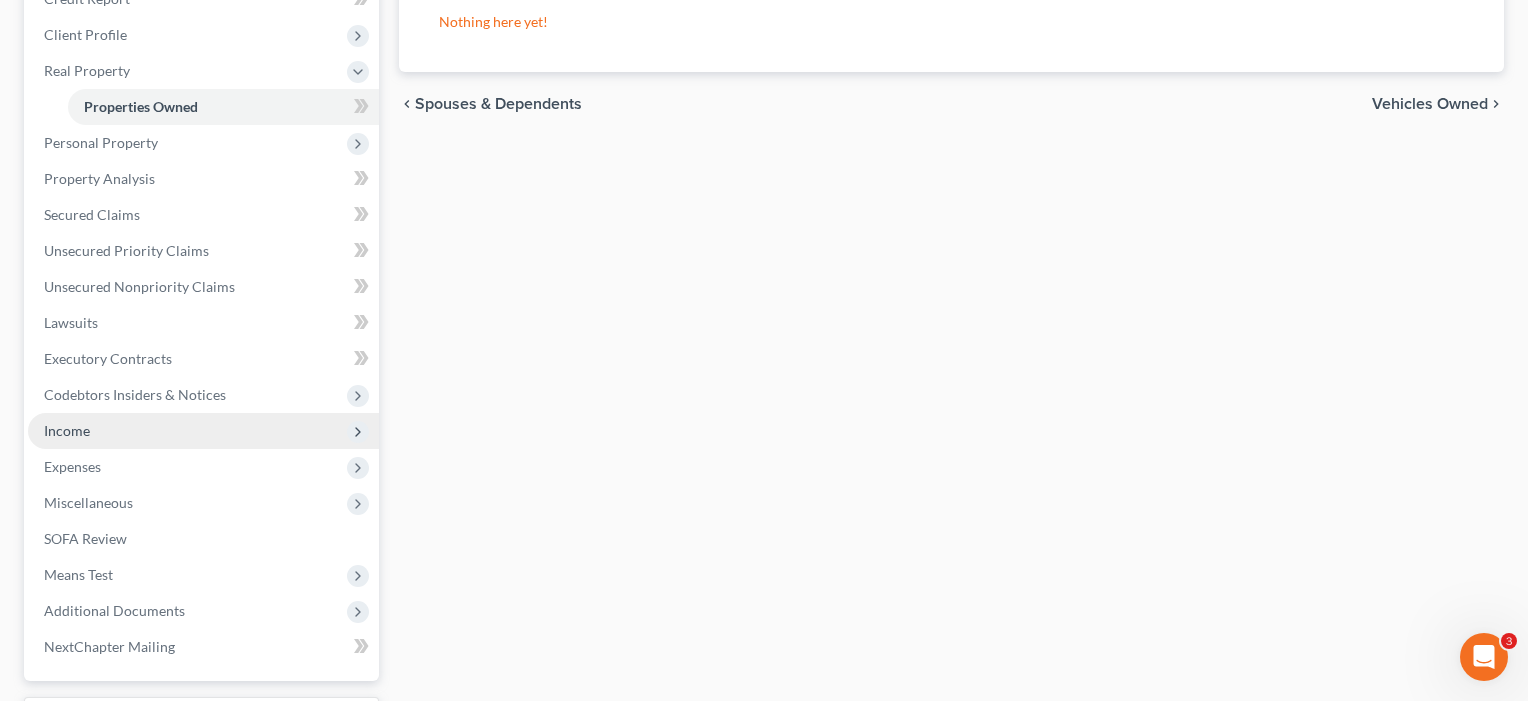 click on "Income" at bounding box center (67, 430) 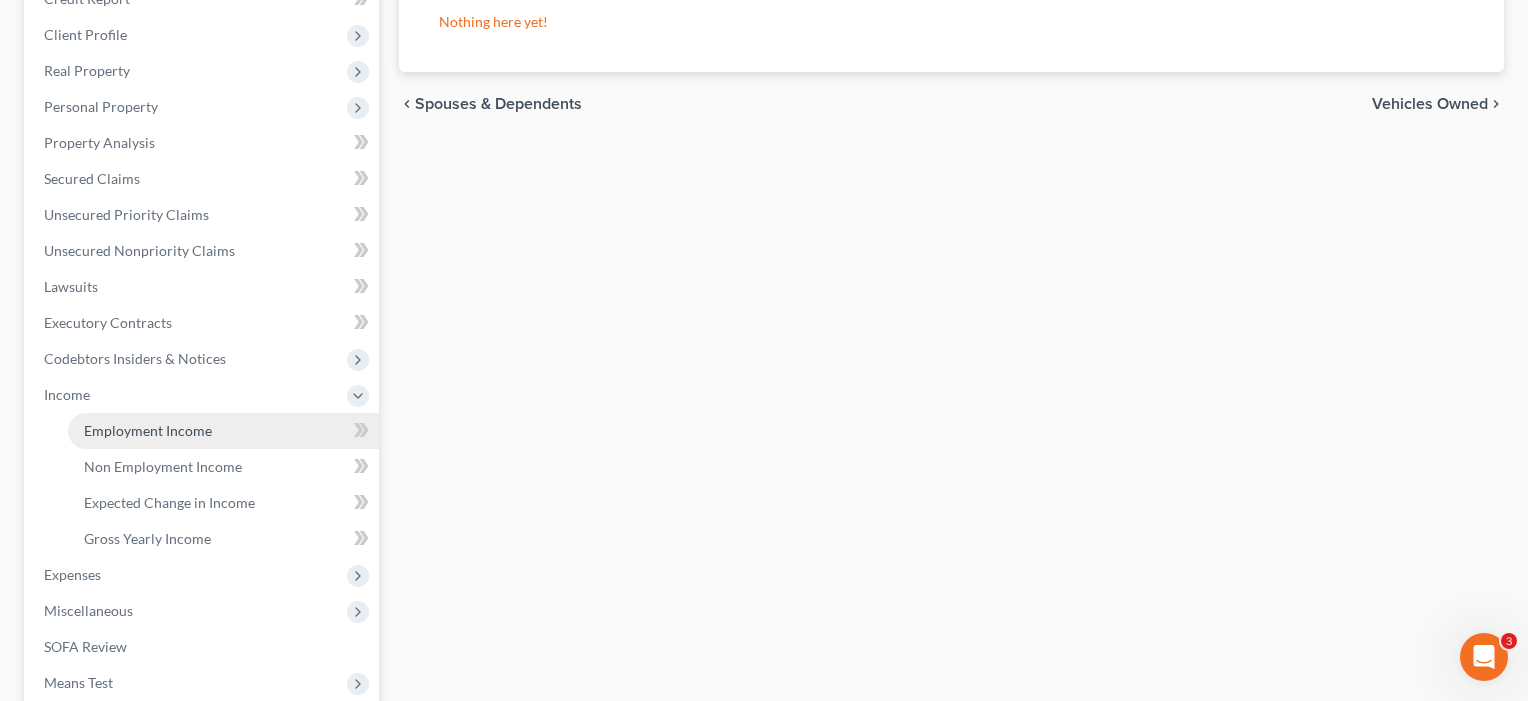 click on "Employment Income" at bounding box center (148, 430) 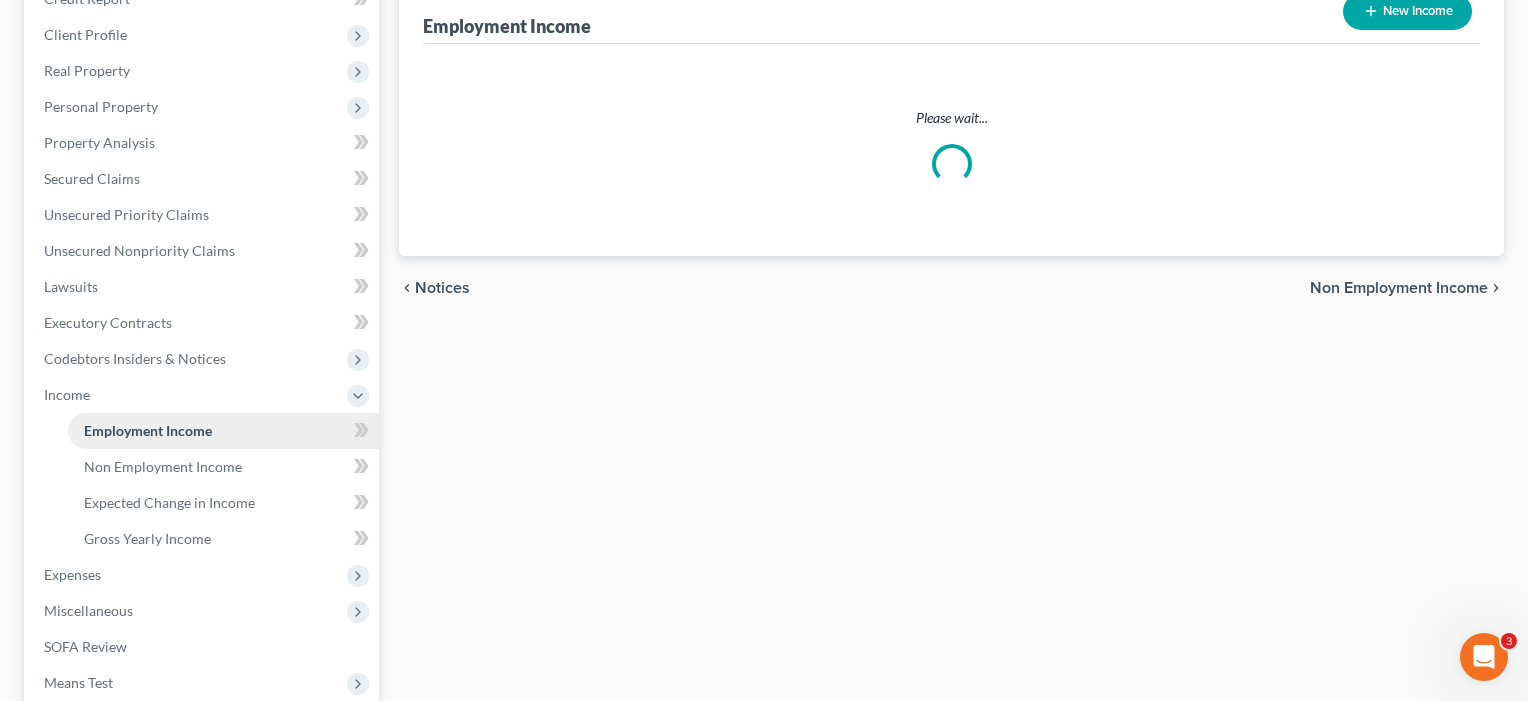 scroll, scrollTop: 0, scrollLeft: 0, axis: both 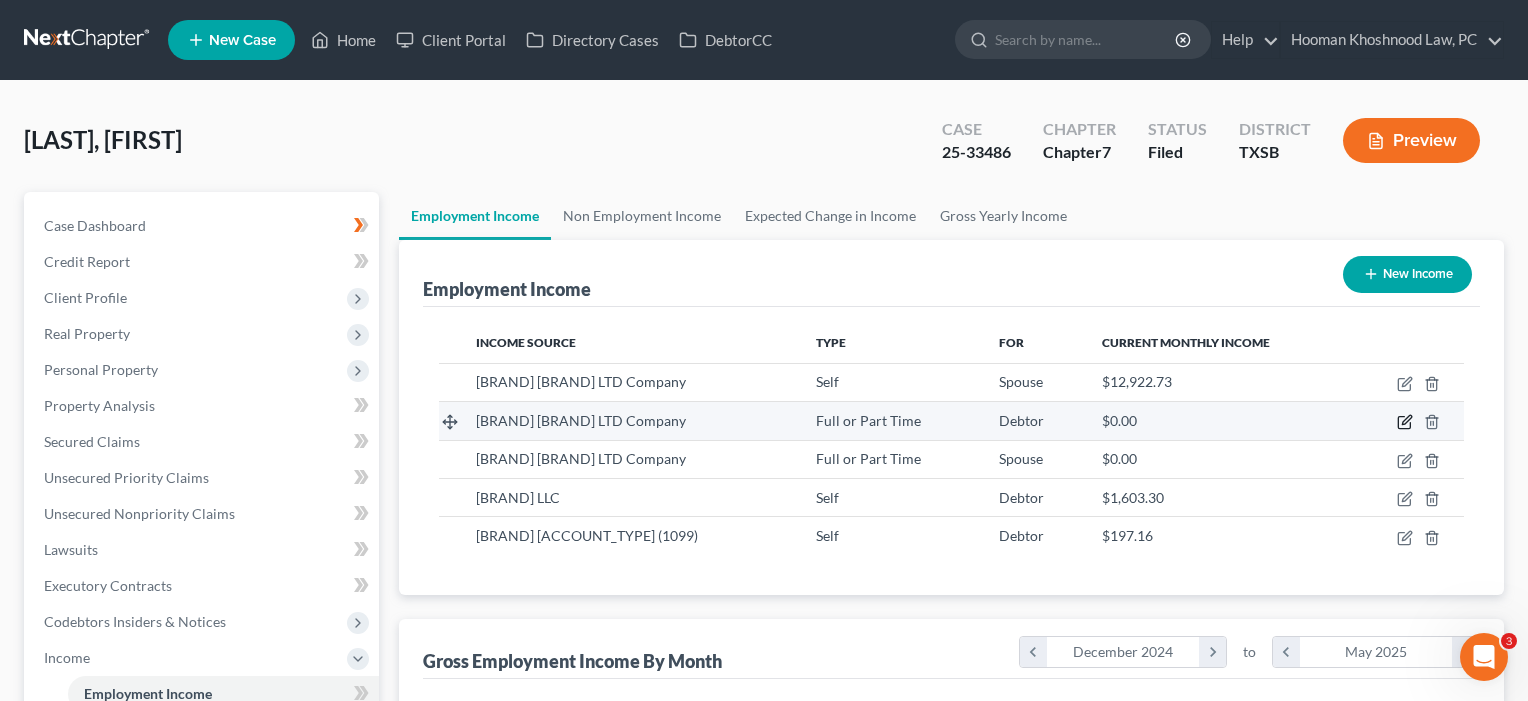 click 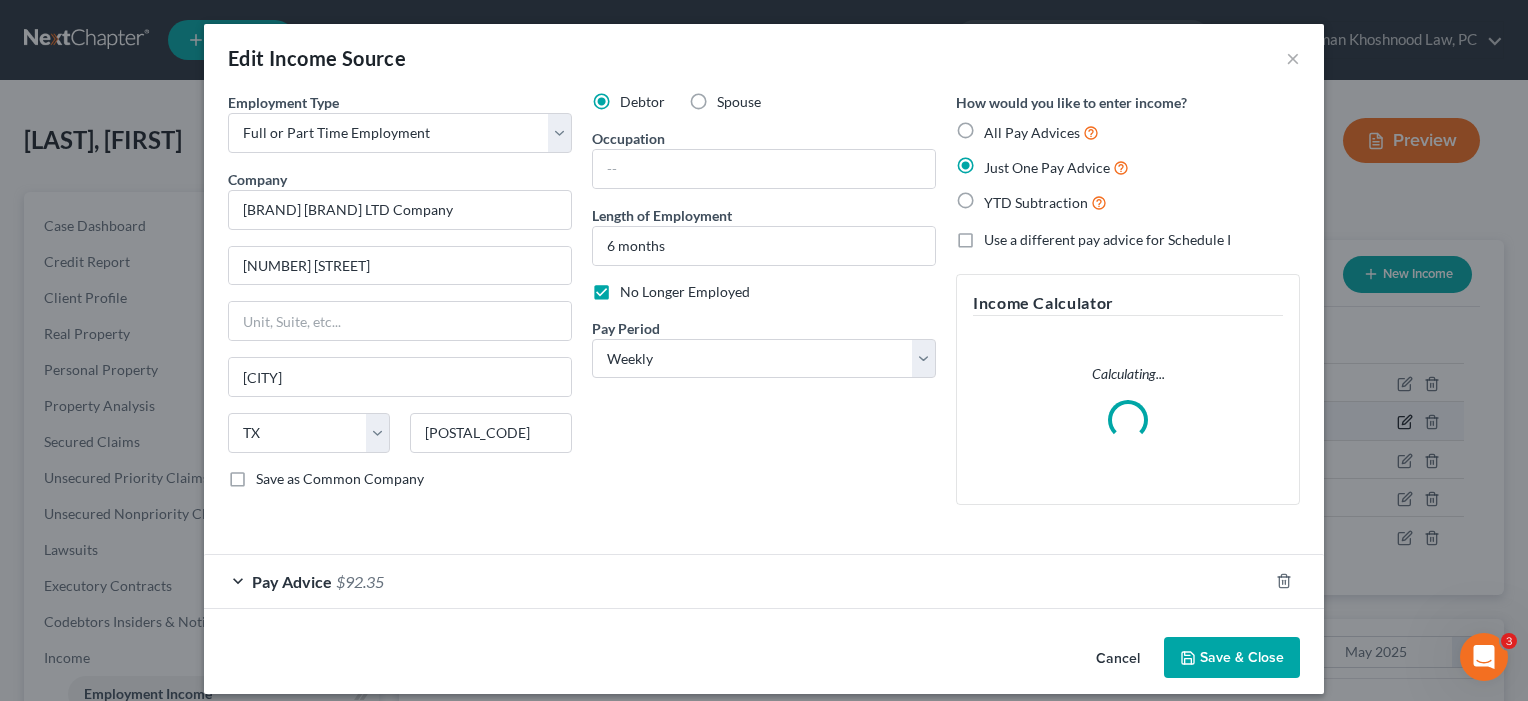 click on "Edit Income Source ×
Employment Type
*
Select Full or Part Time Employment Self Employment
Company
*
HeavyWeight Trucking LTD Company                      31543 Eldorado Ln. Fulshear State AL AK AR AZ CA CO CT DE DC FL GA GU HI ID IL IN IA KS KY LA ME MD MA MI MN MS MO MT NC ND NE NV NH NJ NM NY OH OK OR PA PR RI SC SD TN TX UT VI VA VT WA WV WI WY 77441 Save as Common Company Debtor Spouse Occupation Length of Employment 6 months No Longer Employed
Pay Period
*
Select Monthly Twice Monthly Every Other Week Weekly How would you like to enter income?
All Pay Advices
Just One Pay Advice
YTD Subtraction
Use a different pay advice for Schedule I Income Calculator
Calculating...
Pay Advice $92.35
Wages
Income
*
100.00" at bounding box center [764, 350] 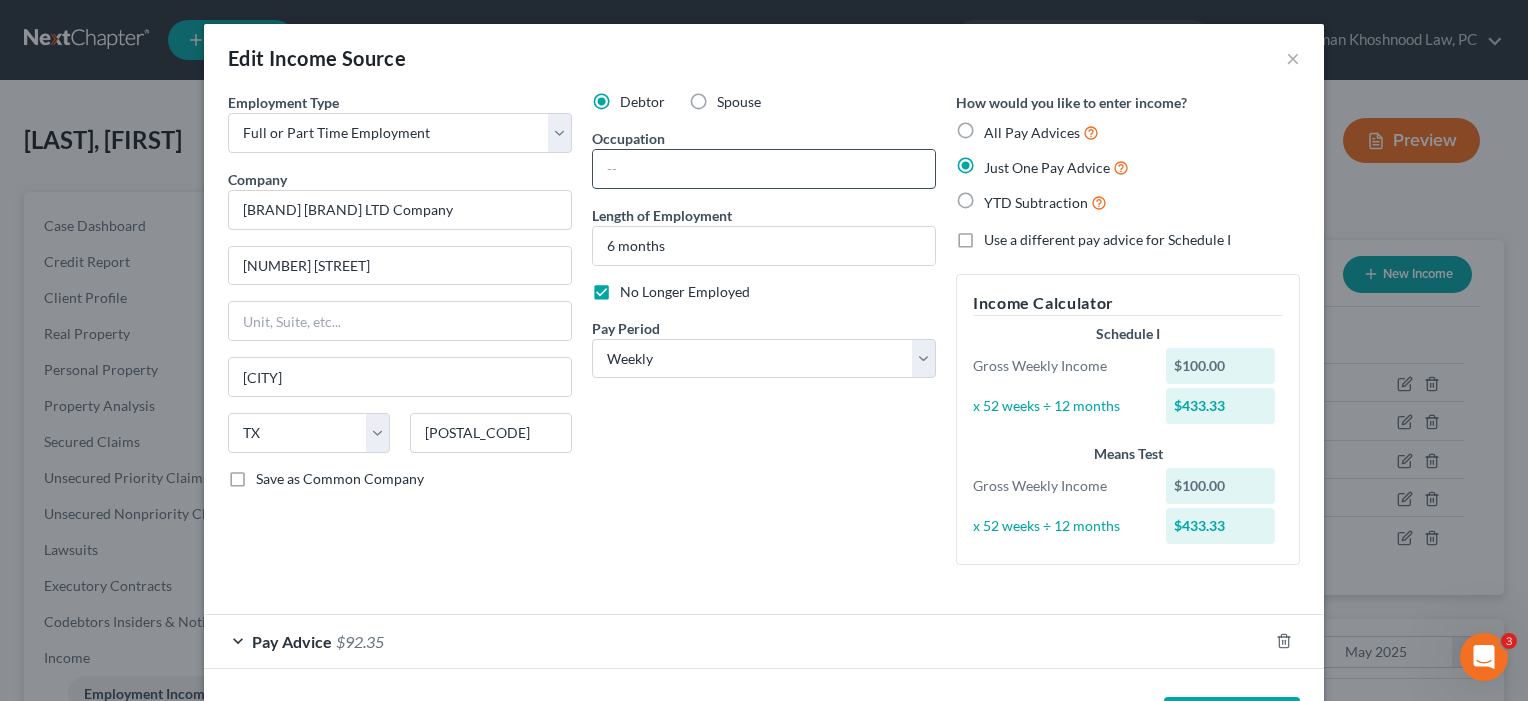 click at bounding box center (764, 169) 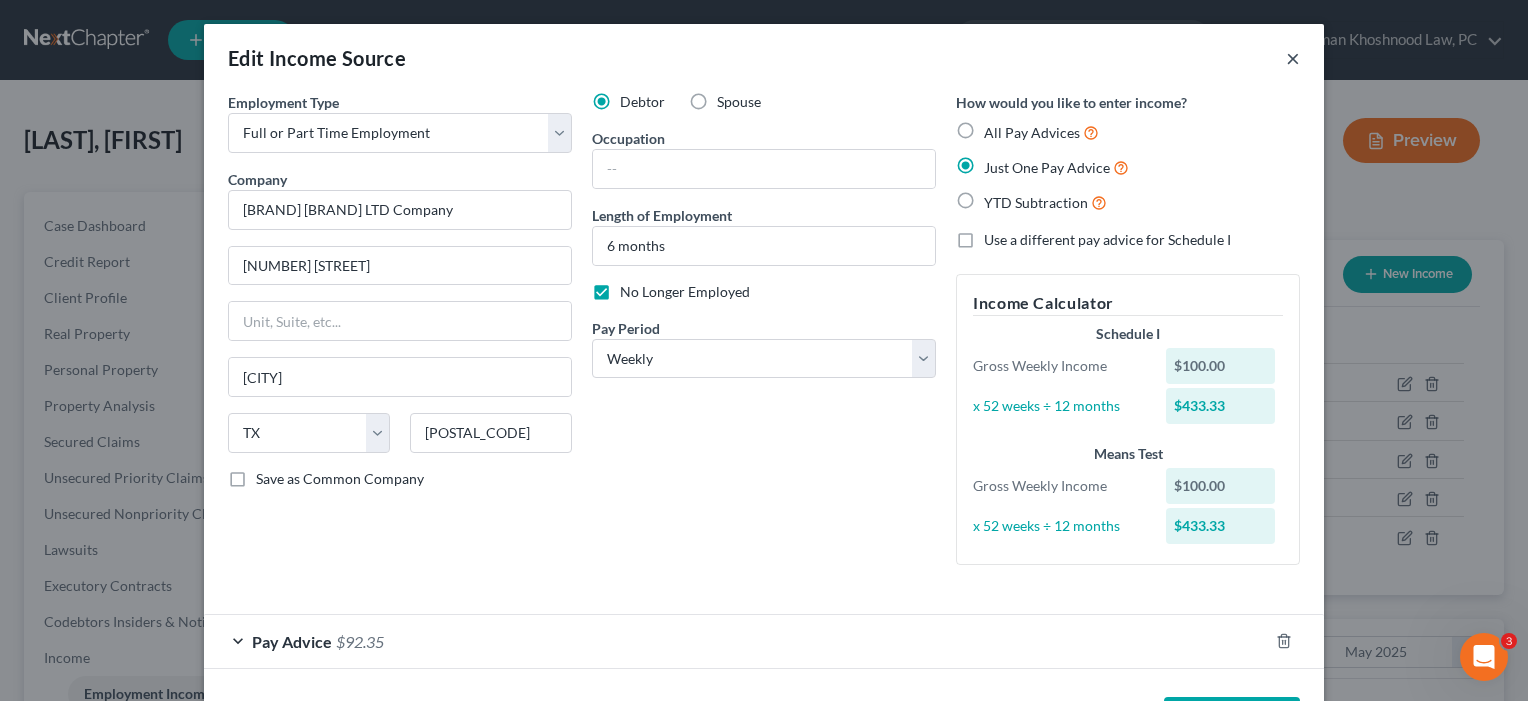 click on "×" at bounding box center [1293, 58] 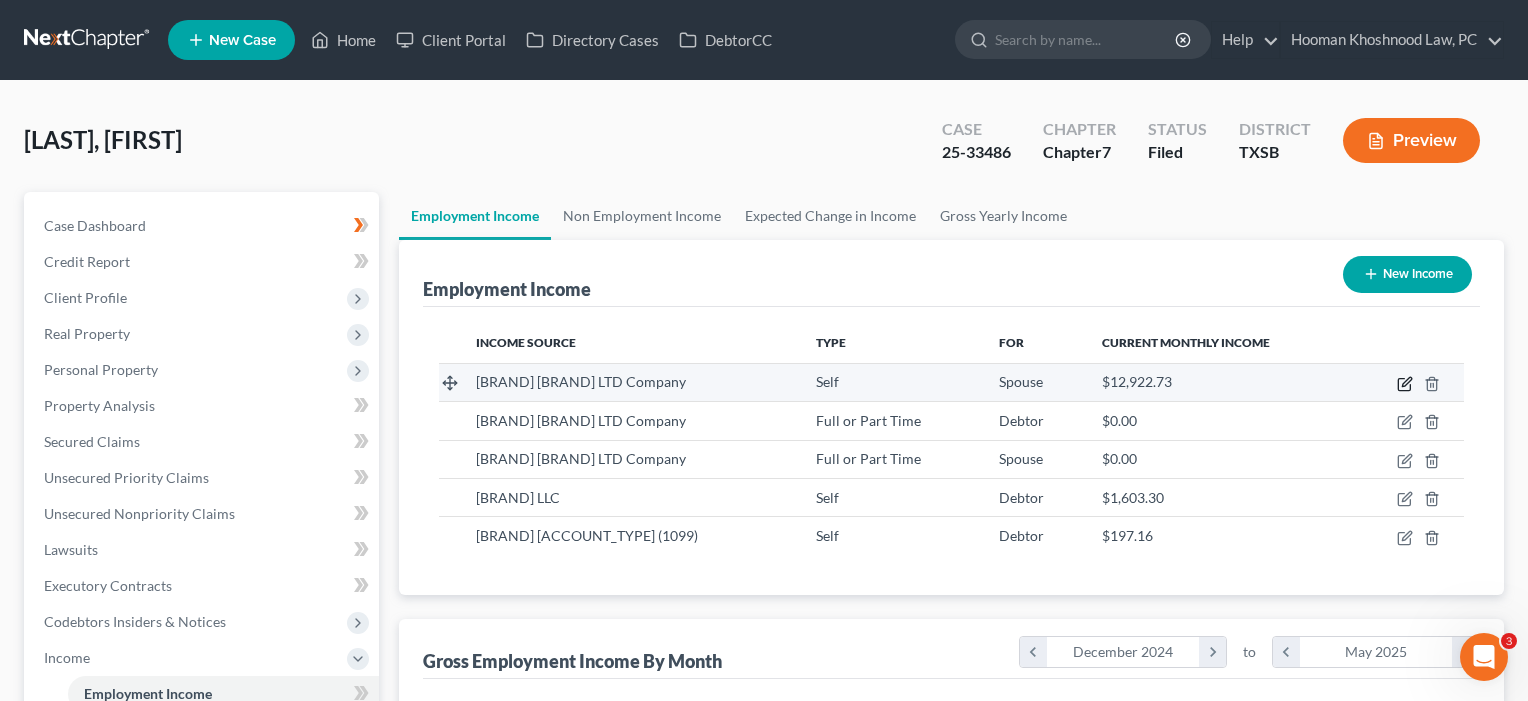 click 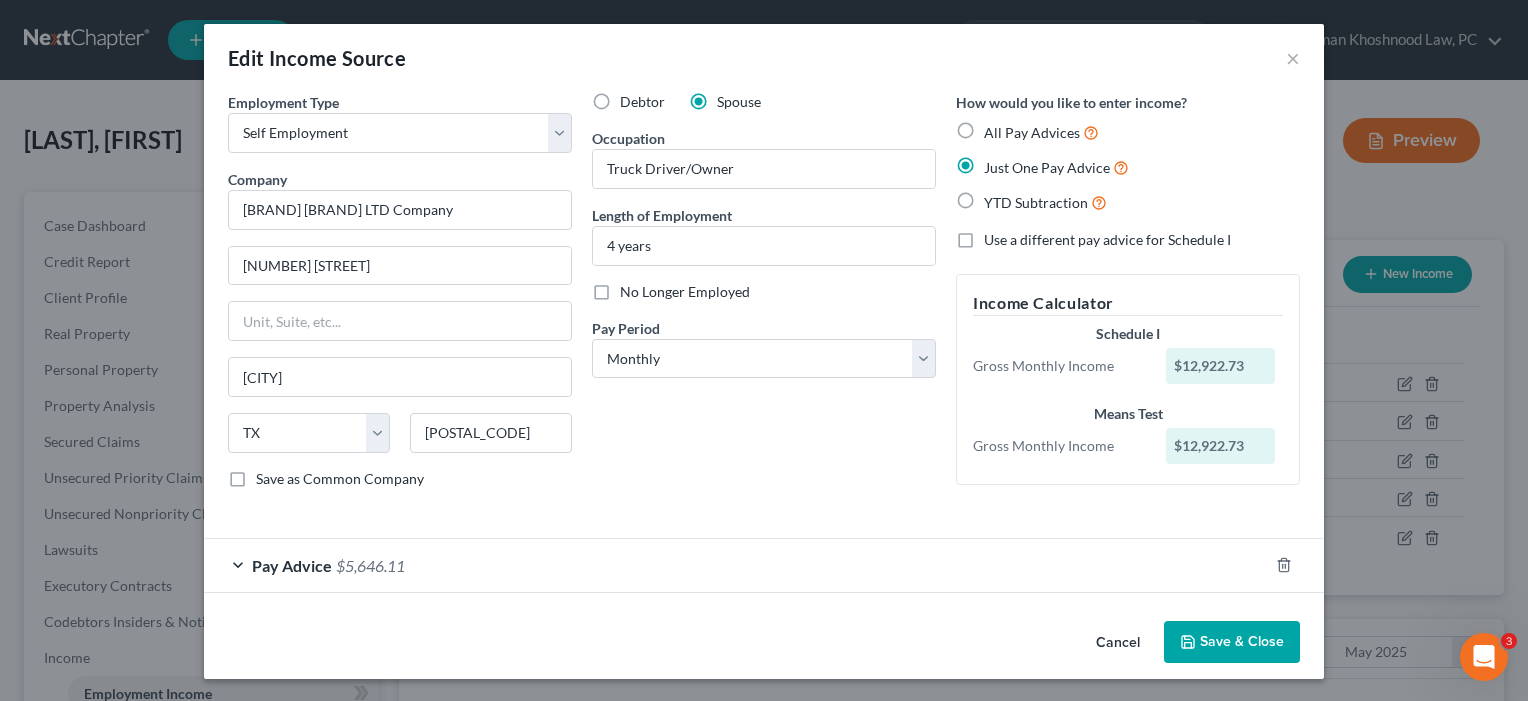 click on "Save & Close" at bounding box center (1232, 642) 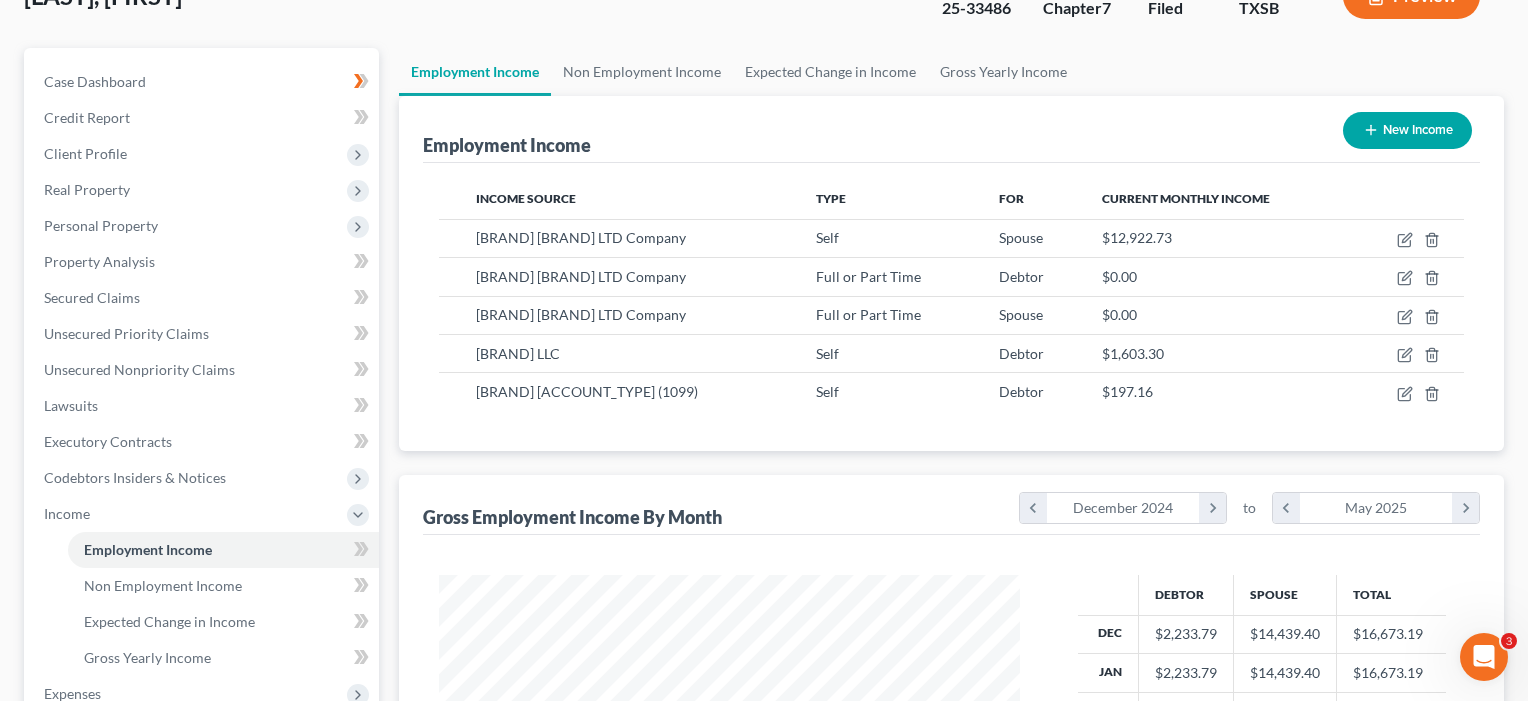 scroll, scrollTop: 112, scrollLeft: 0, axis: vertical 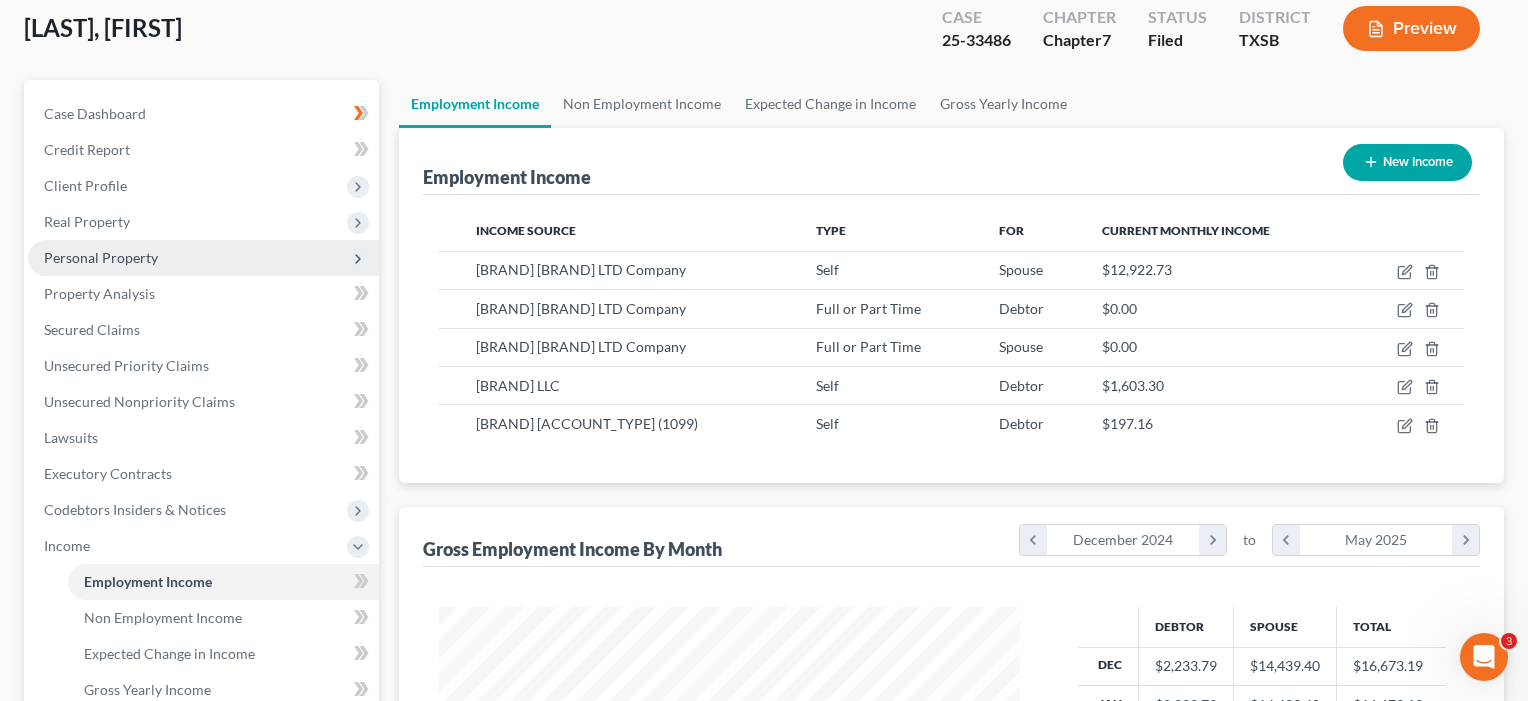 click on "Personal Property" at bounding box center [101, 257] 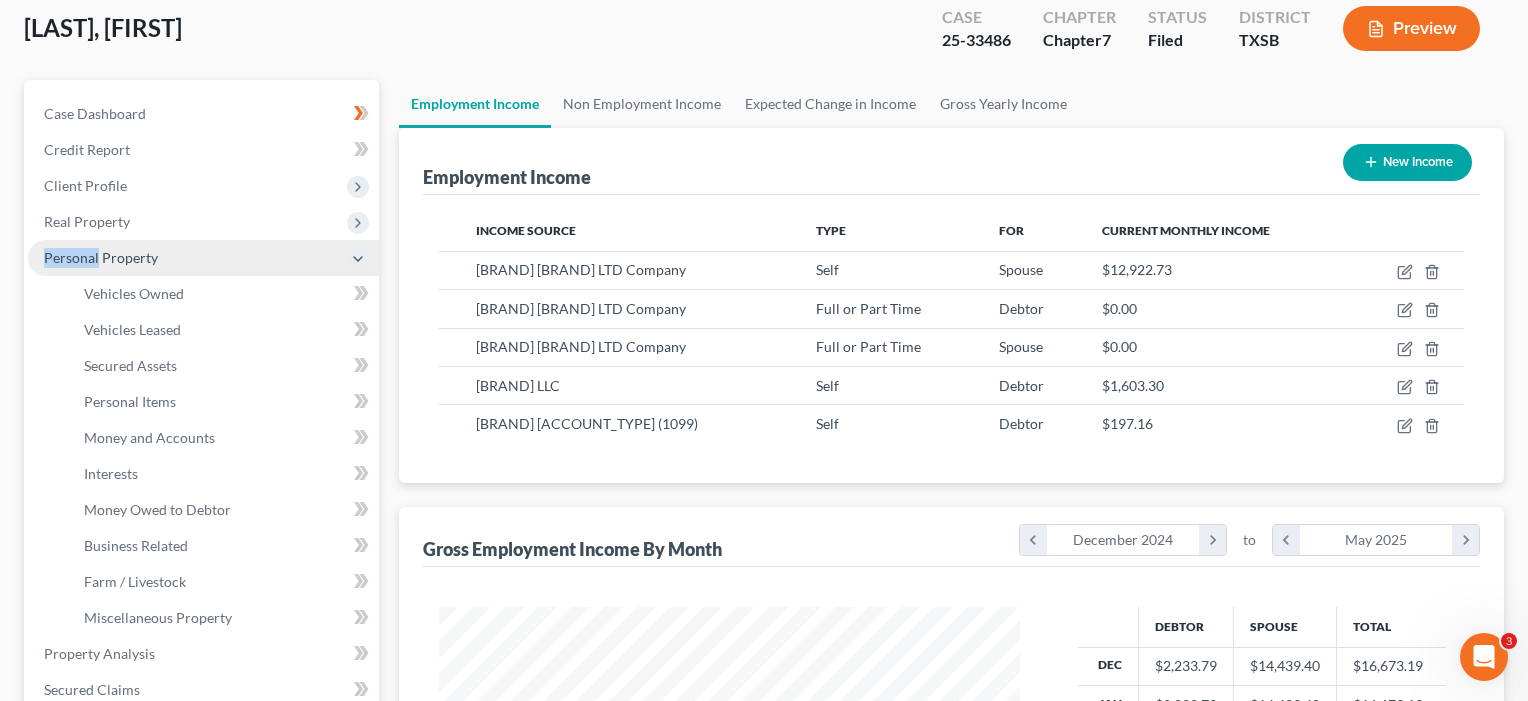 click on "Personal Property" at bounding box center (101, 257) 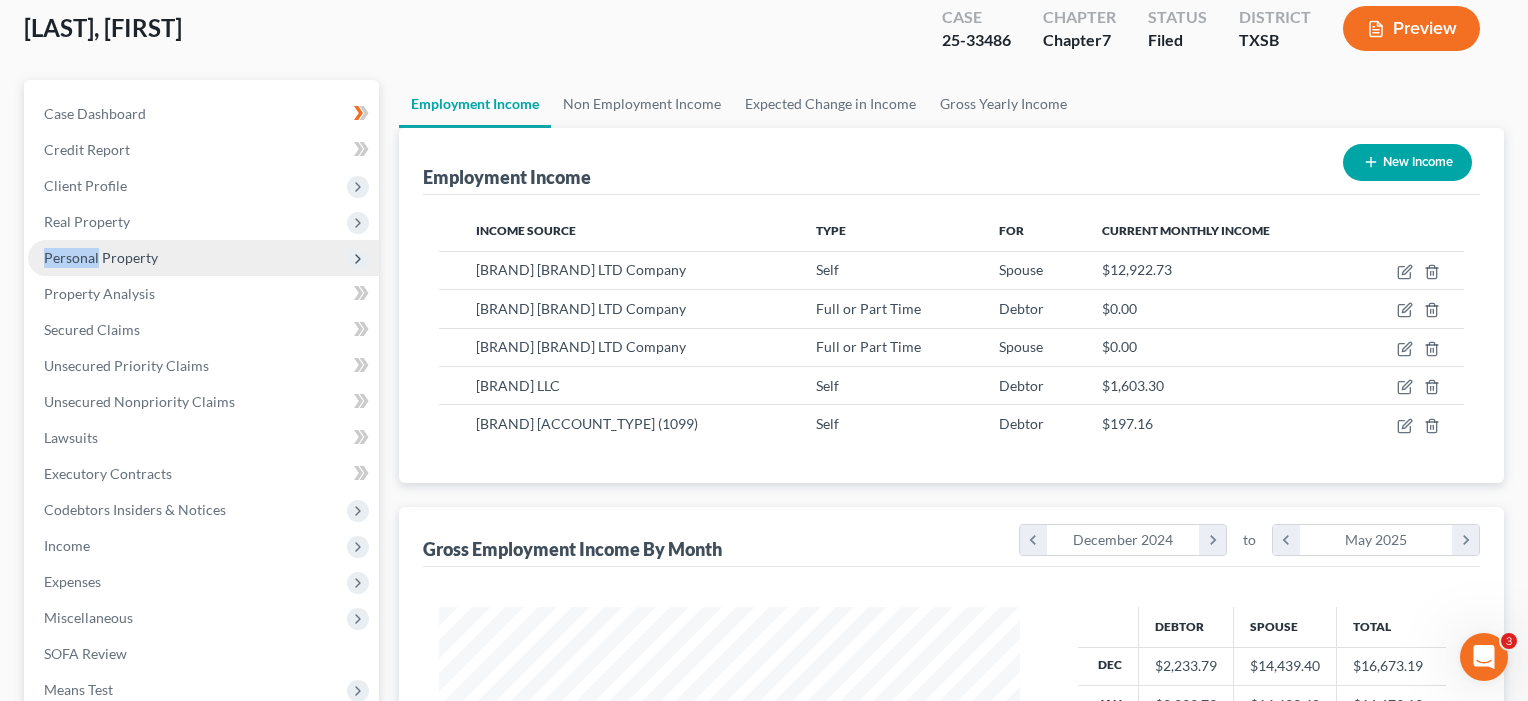 click on "Personal Property" at bounding box center (101, 257) 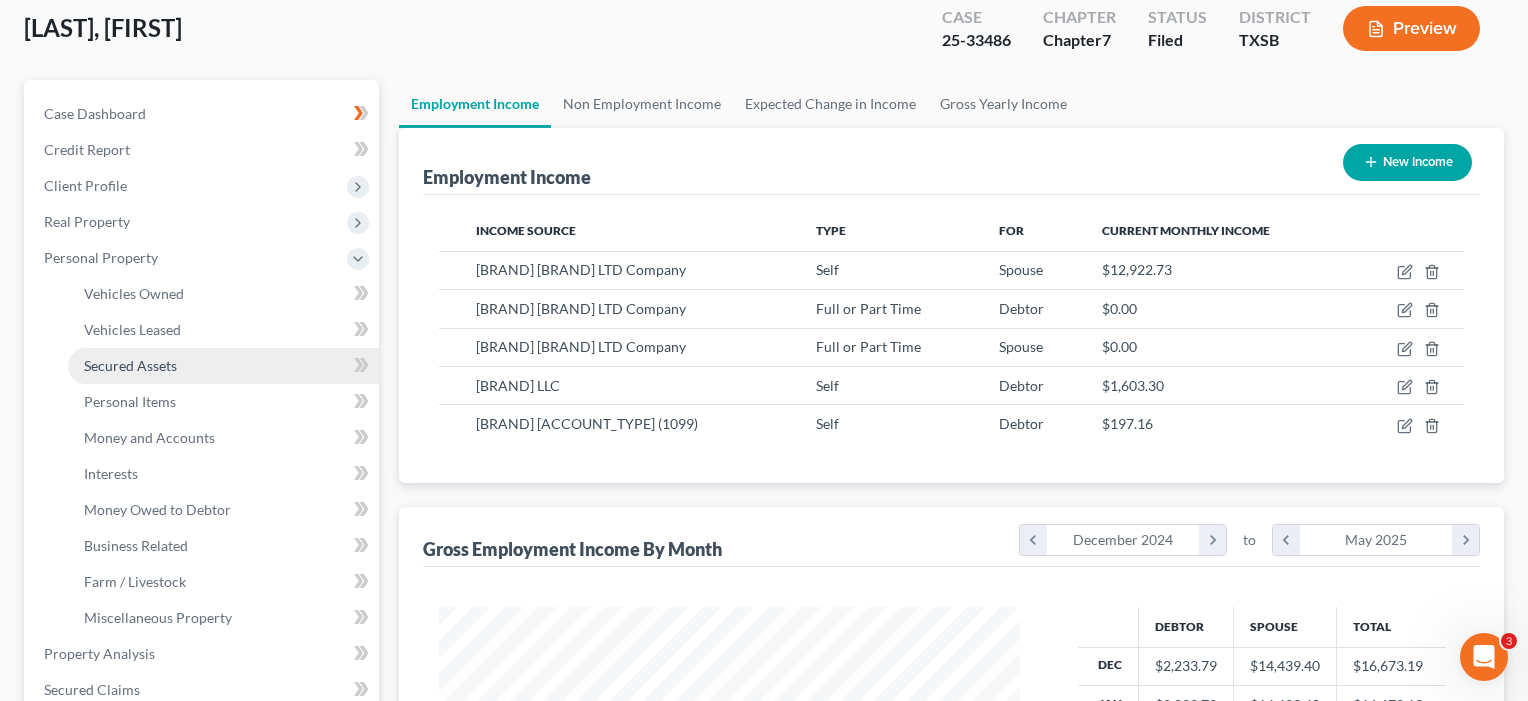 click on "Secured Assets" at bounding box center (130, 365) 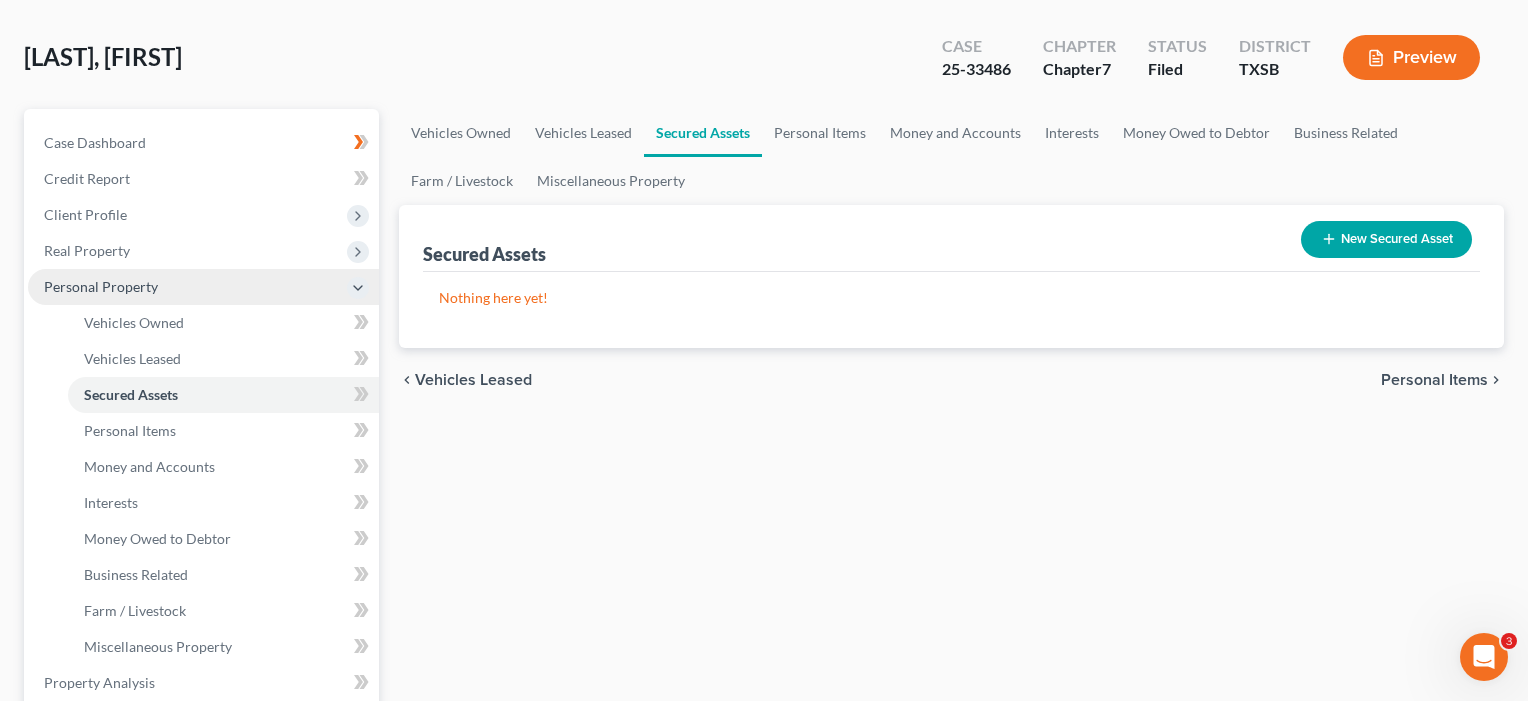 scroll, scrollTop: 124, scrollLeft: 0, axis: vertical 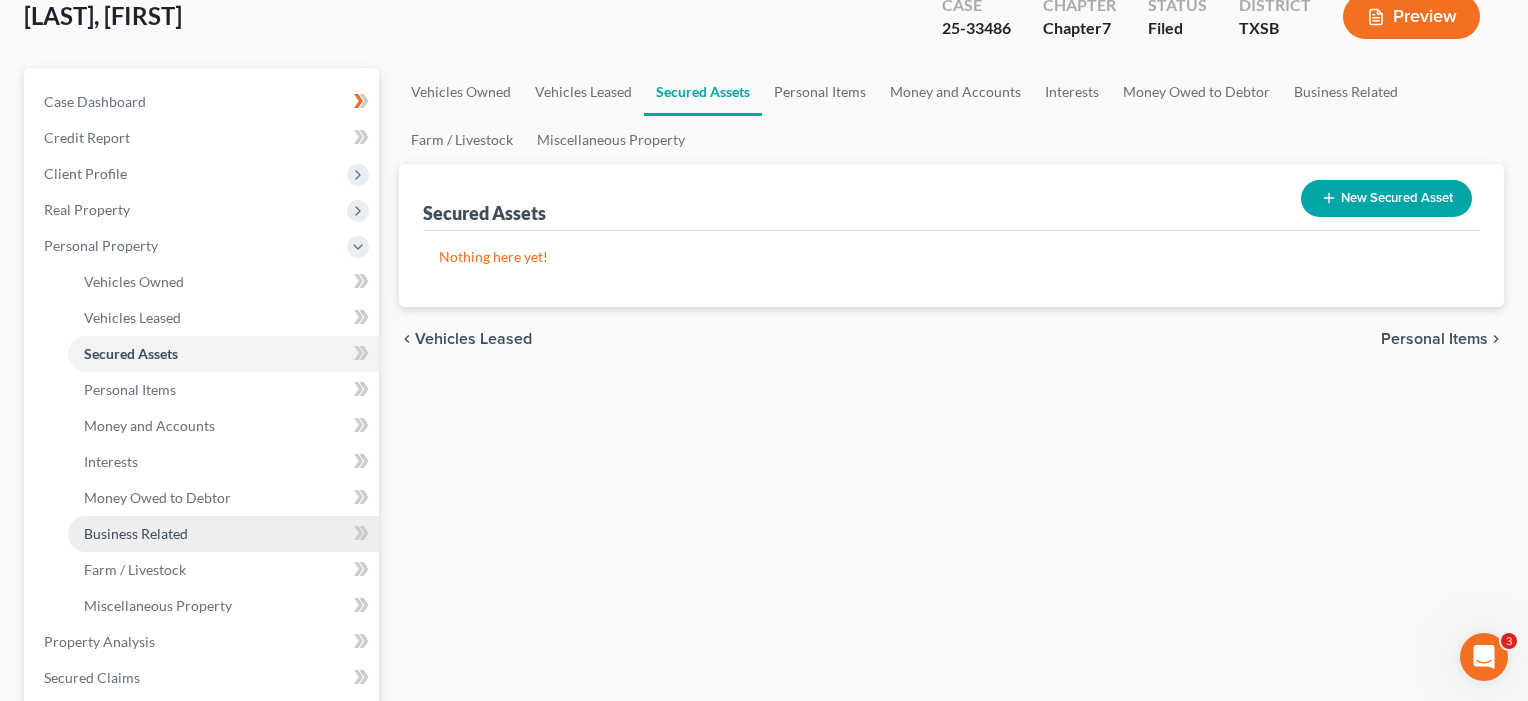 click on "Business Related" at bounding box center (136, 533) 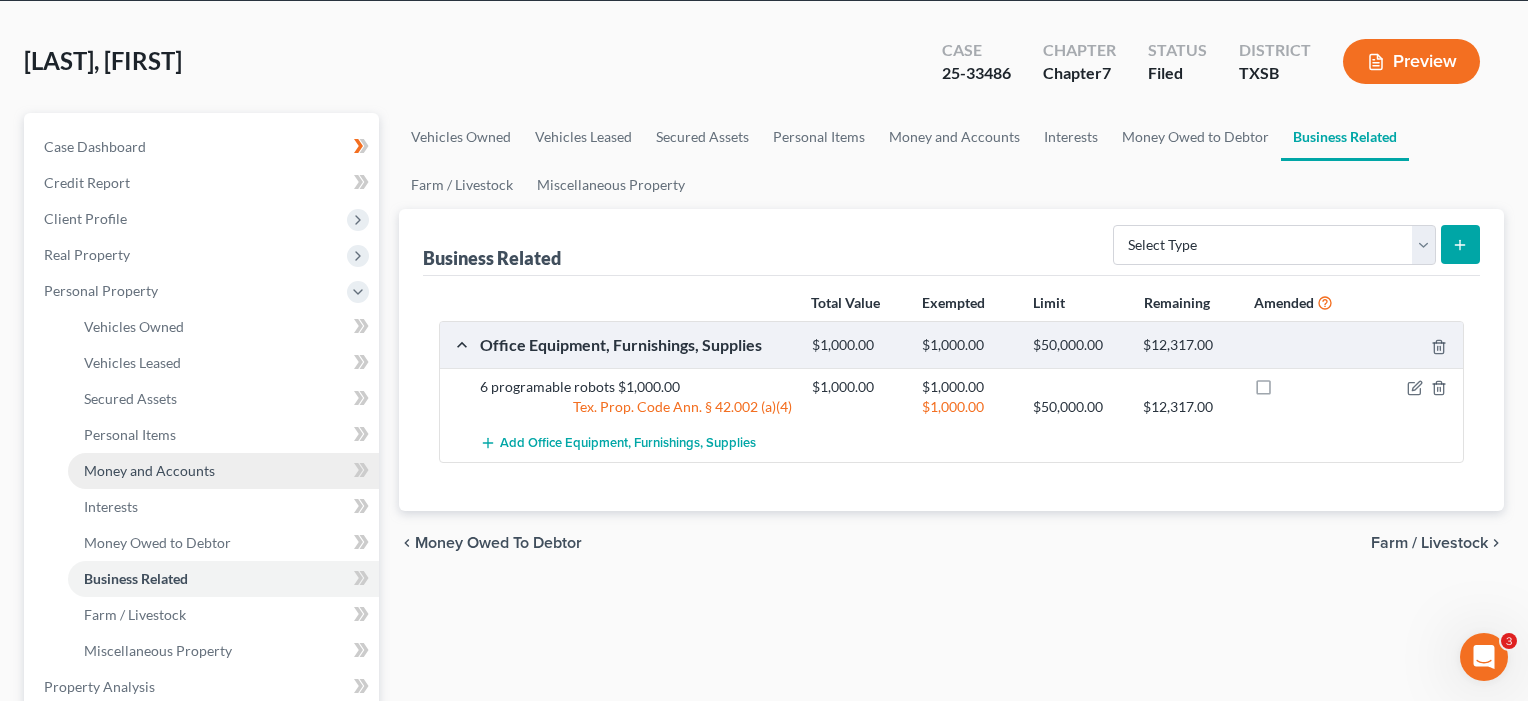 scroll, scrollTop: 107, scrollLeft: 0, axis: vertical 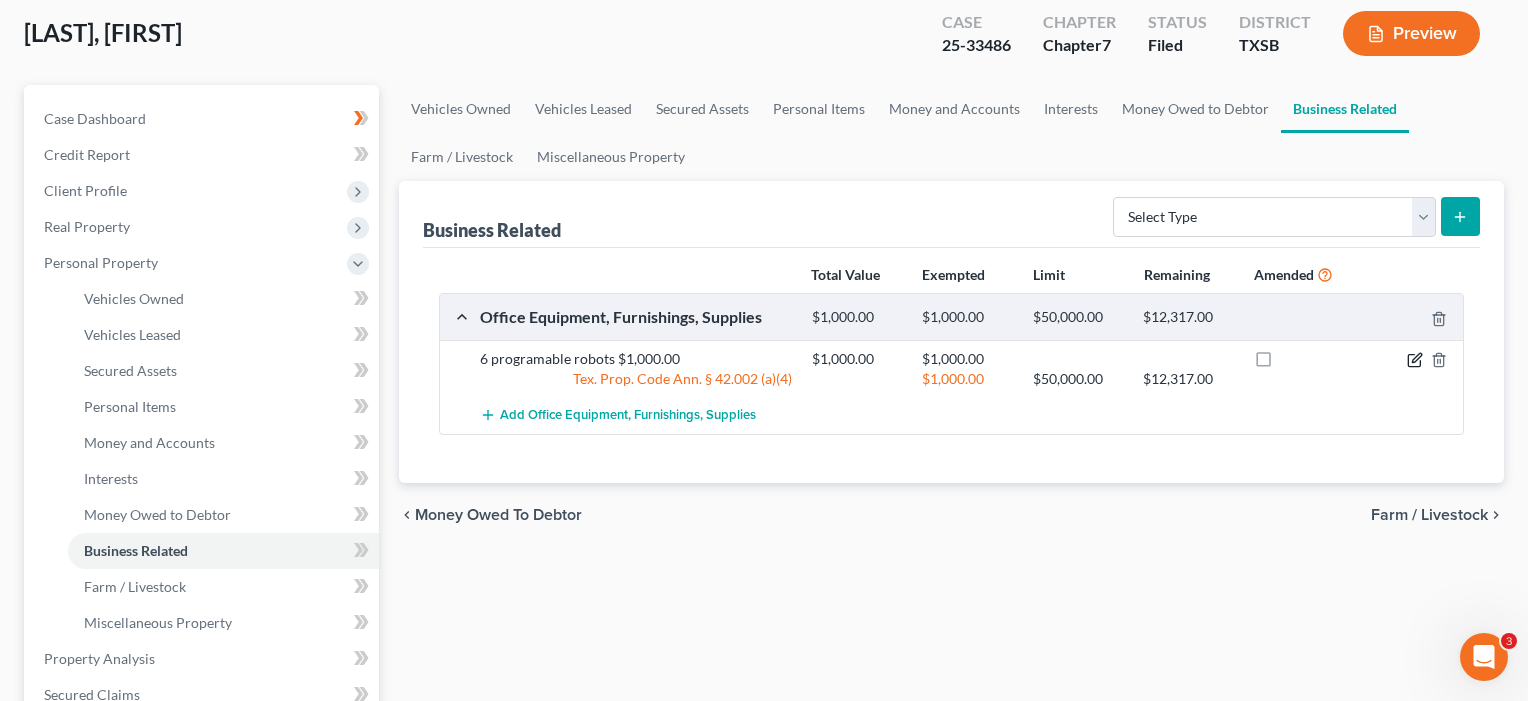 click 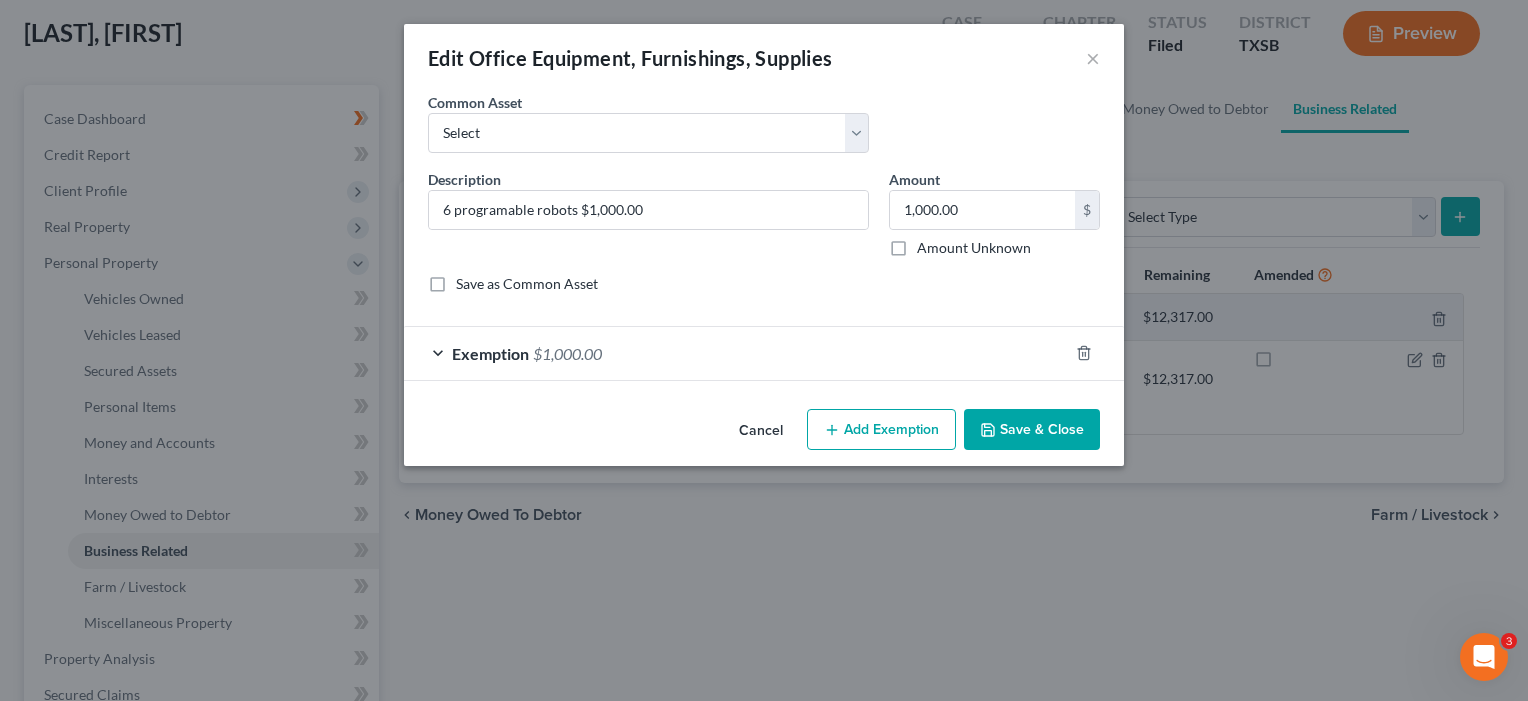 click on "Save & Close" at bounding box center [1032, 430] 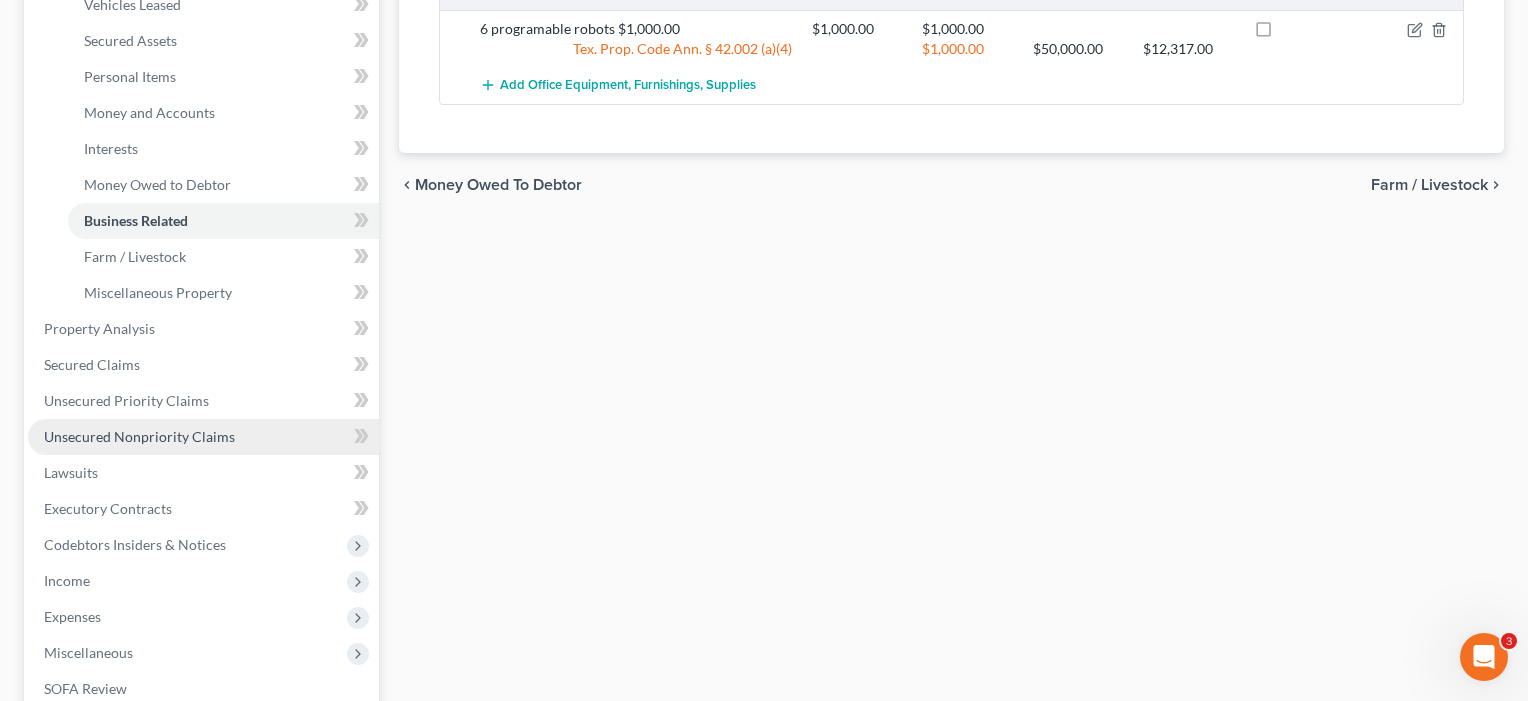 scroll, scrollTop: 509, scrollLeft: 0, axis: vertical 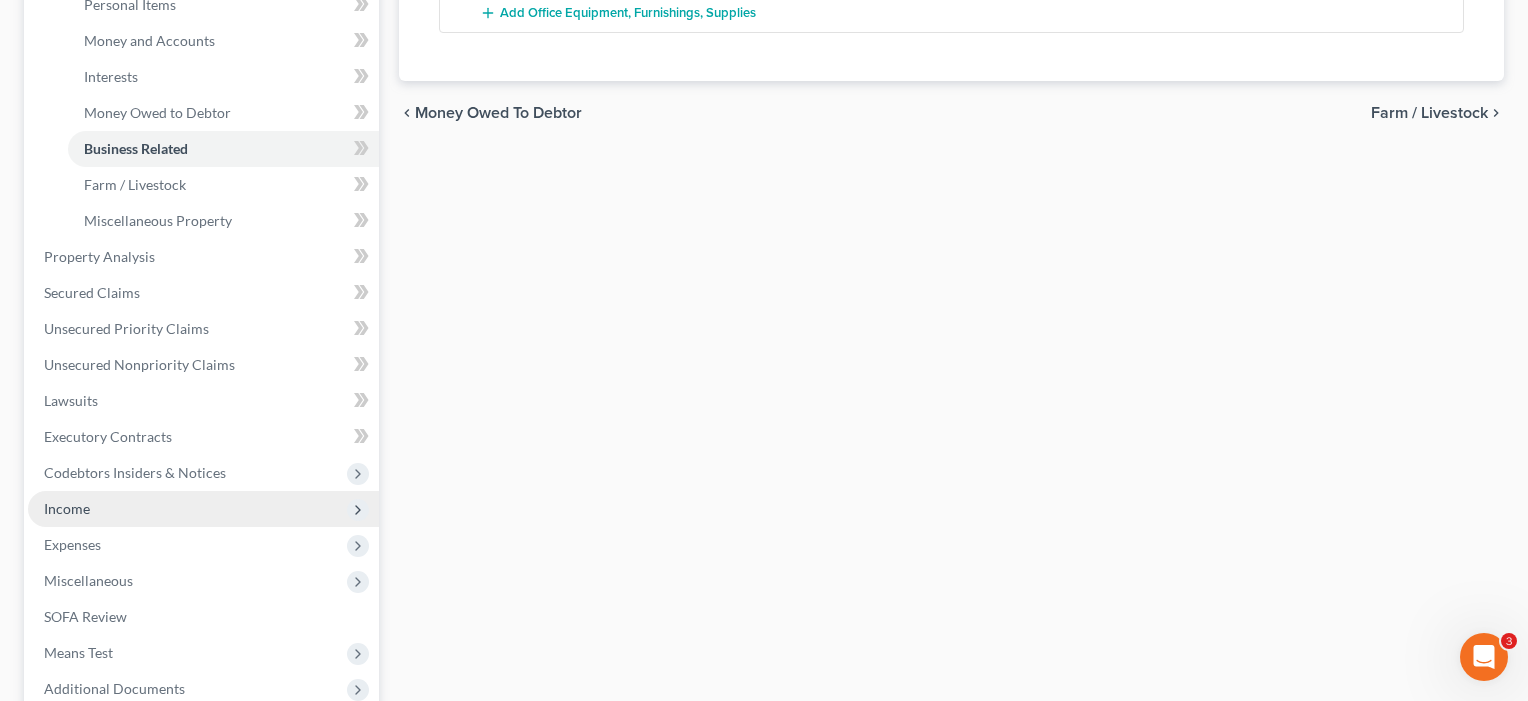 click on "Income" at bounding box center (67, 508) 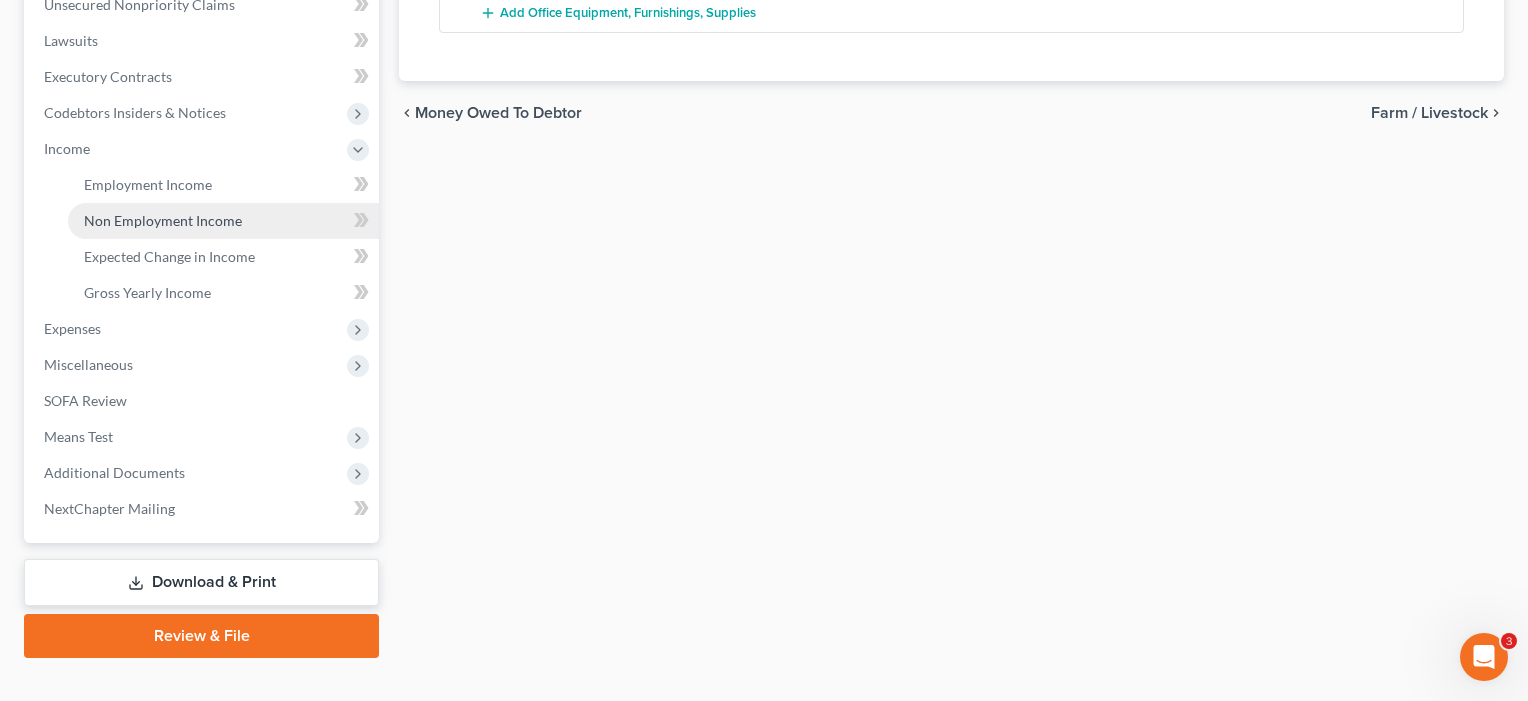 click on "Non Employment Income" at bounding box center (163, 220) 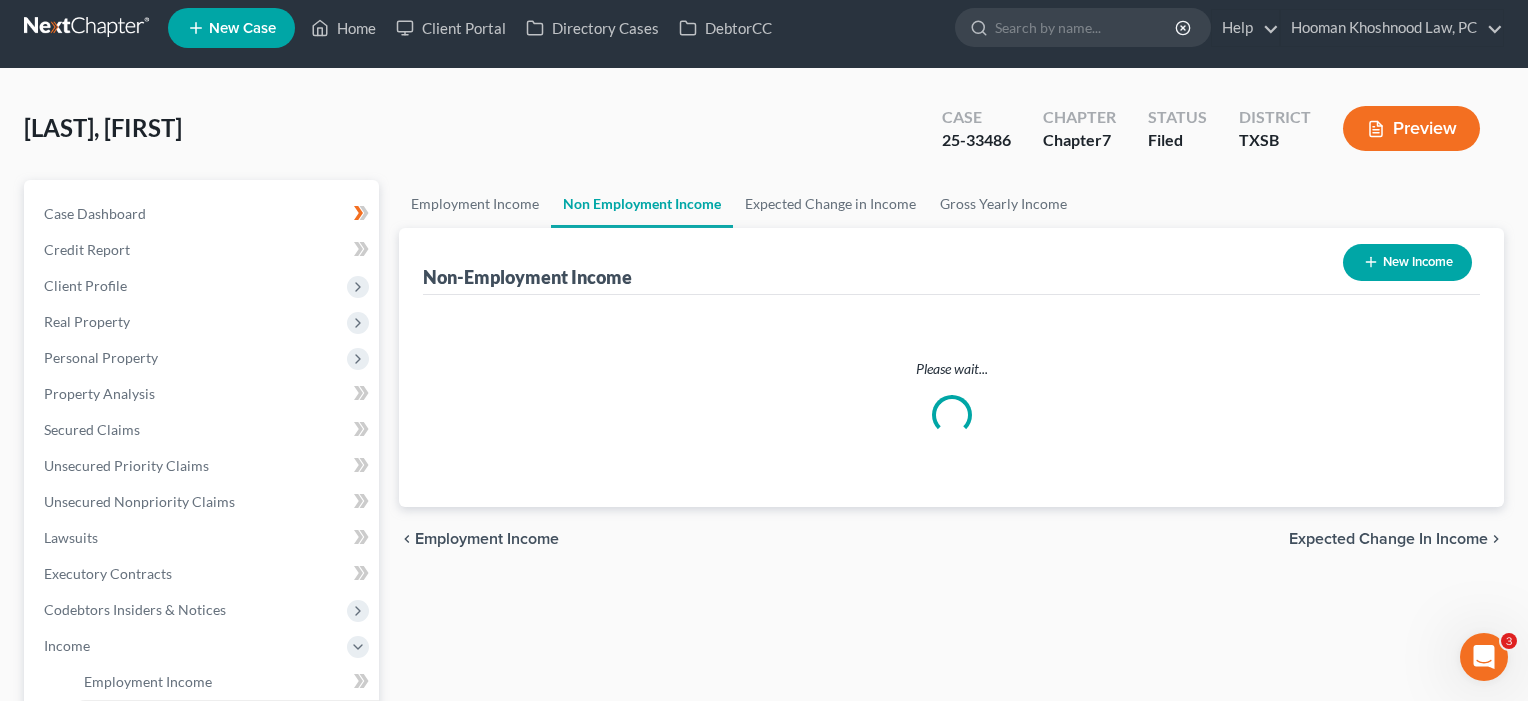 scroll, scrollTop: 0, scrollLeft: 0, axis: both 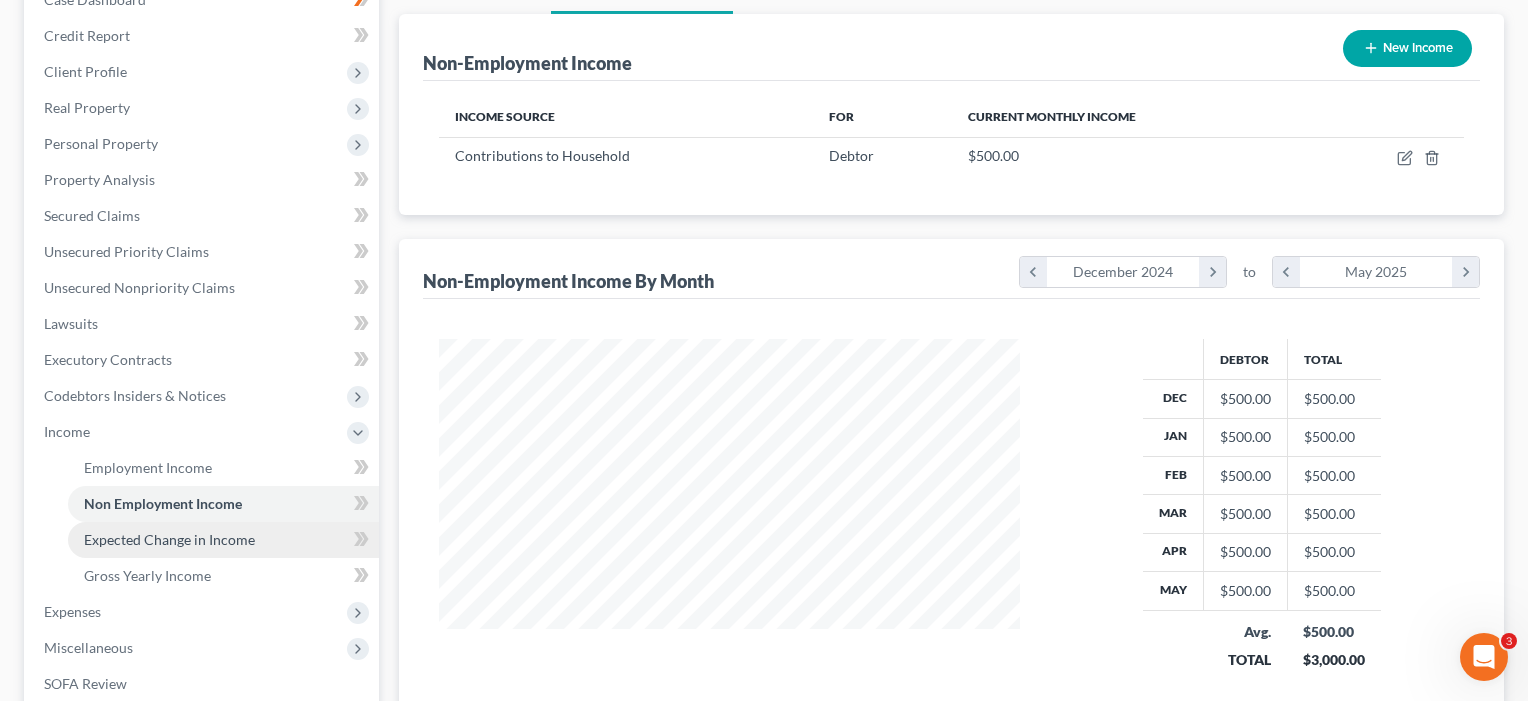 click on "Expected Change in Income" at bounding box center (169, 539) 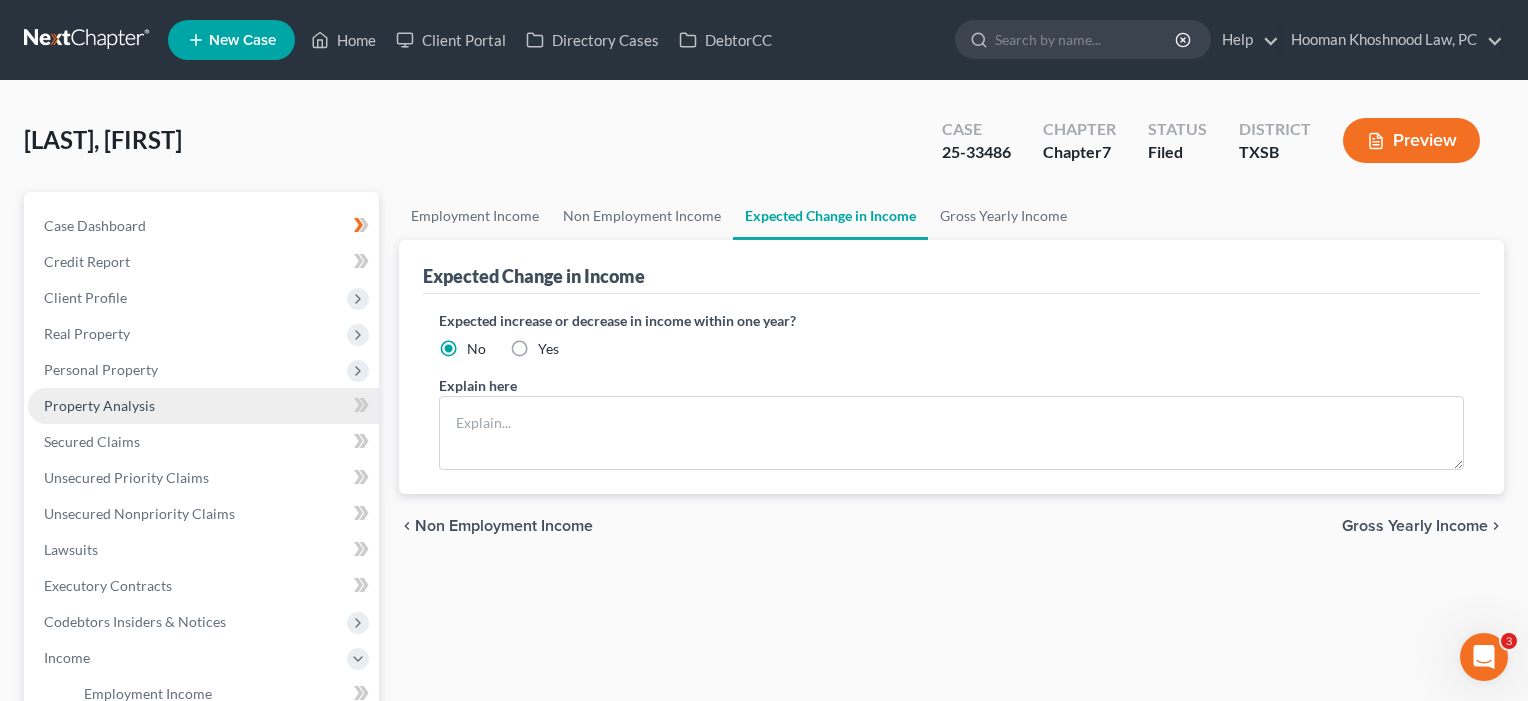 scroll, scrollTop: 0, scrollLeft: 0, axis: both 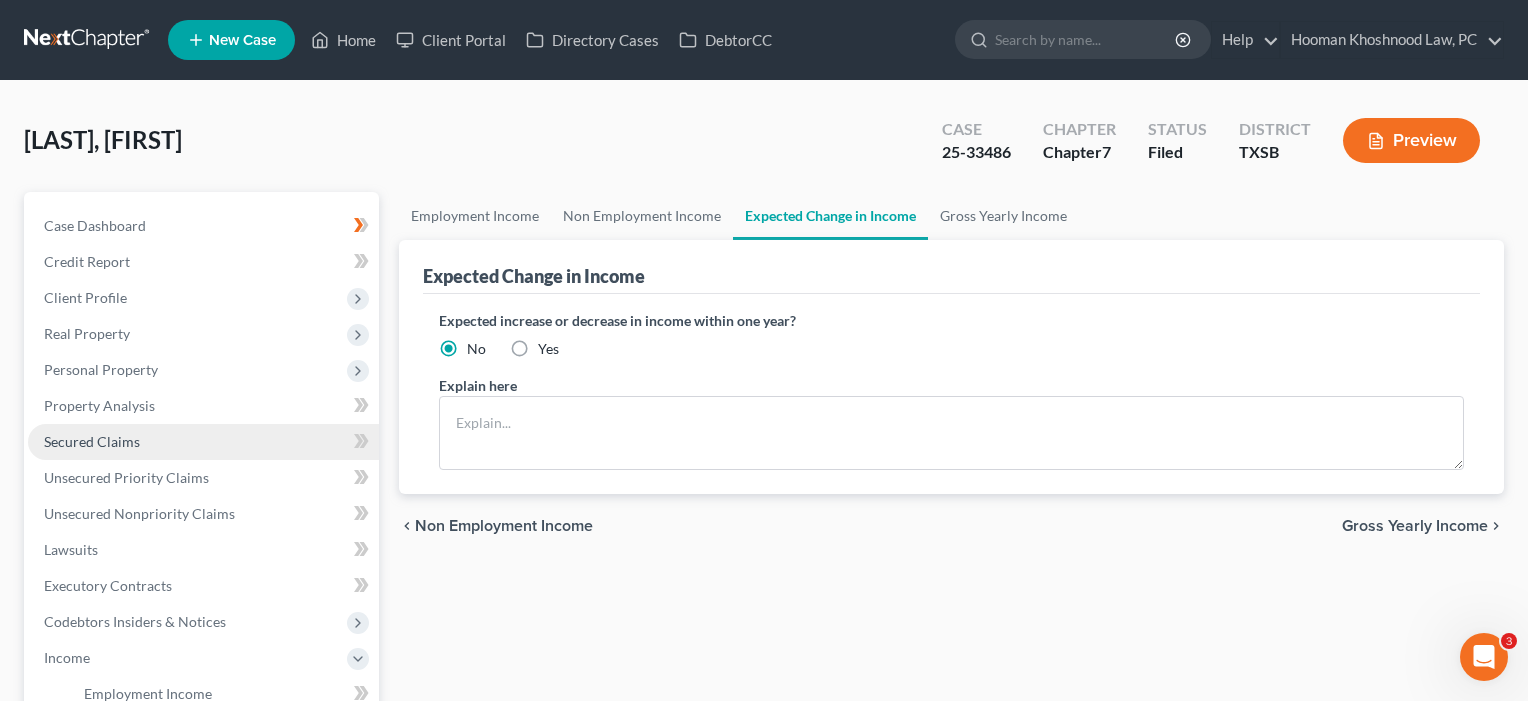 click on "Secured Claims" at bounding box center (92, 441) 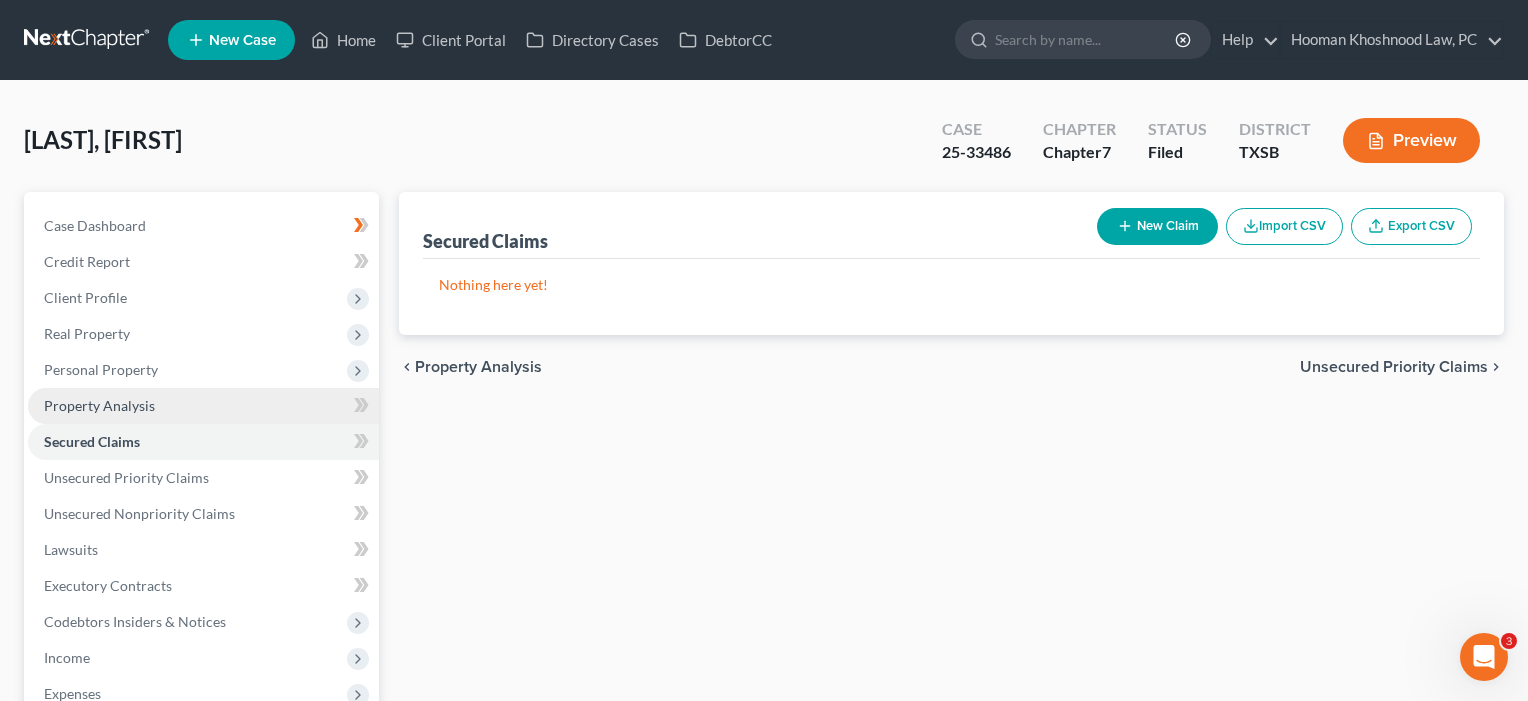 click on "Property Analysis" at bounding box center (99, 405) 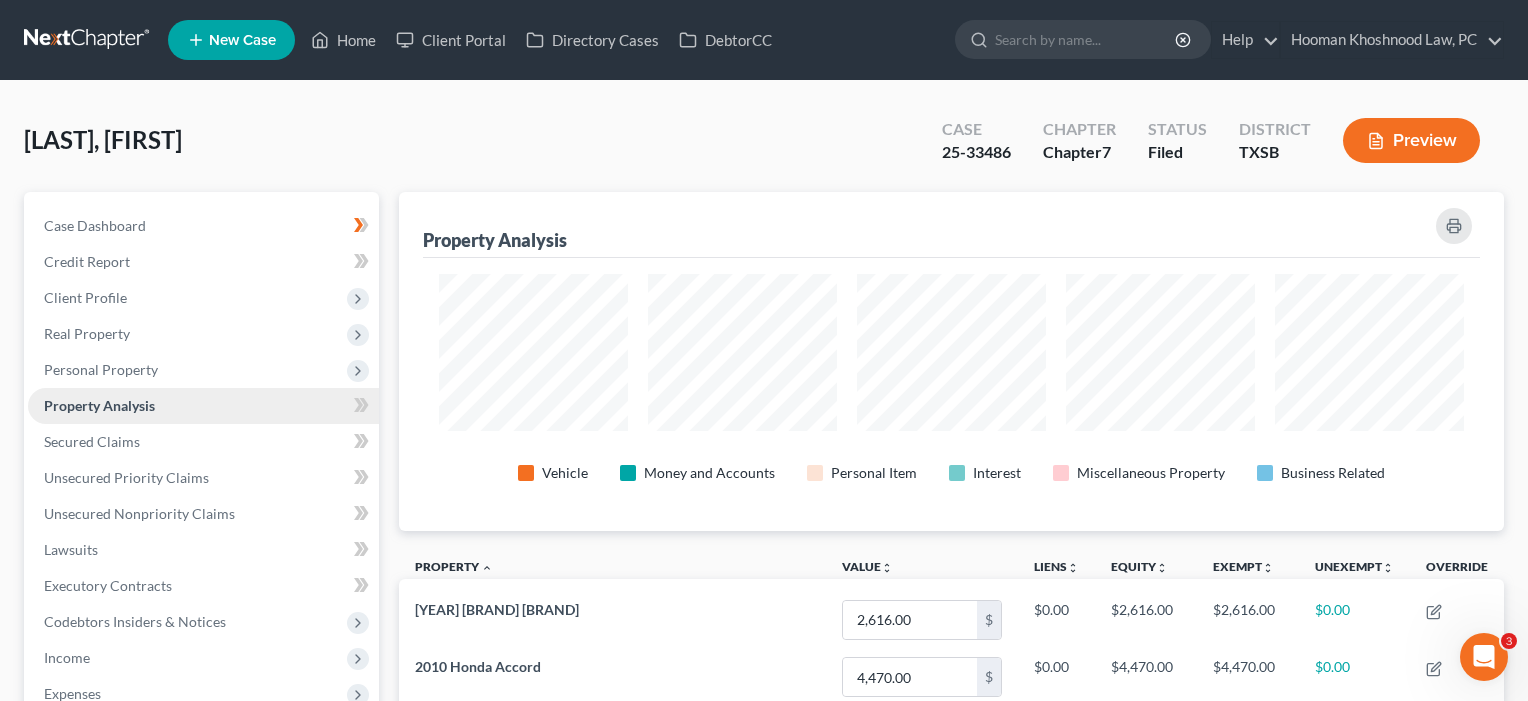 scroll, scrollTop: 999661, scrollLeft: 998895, axis: both 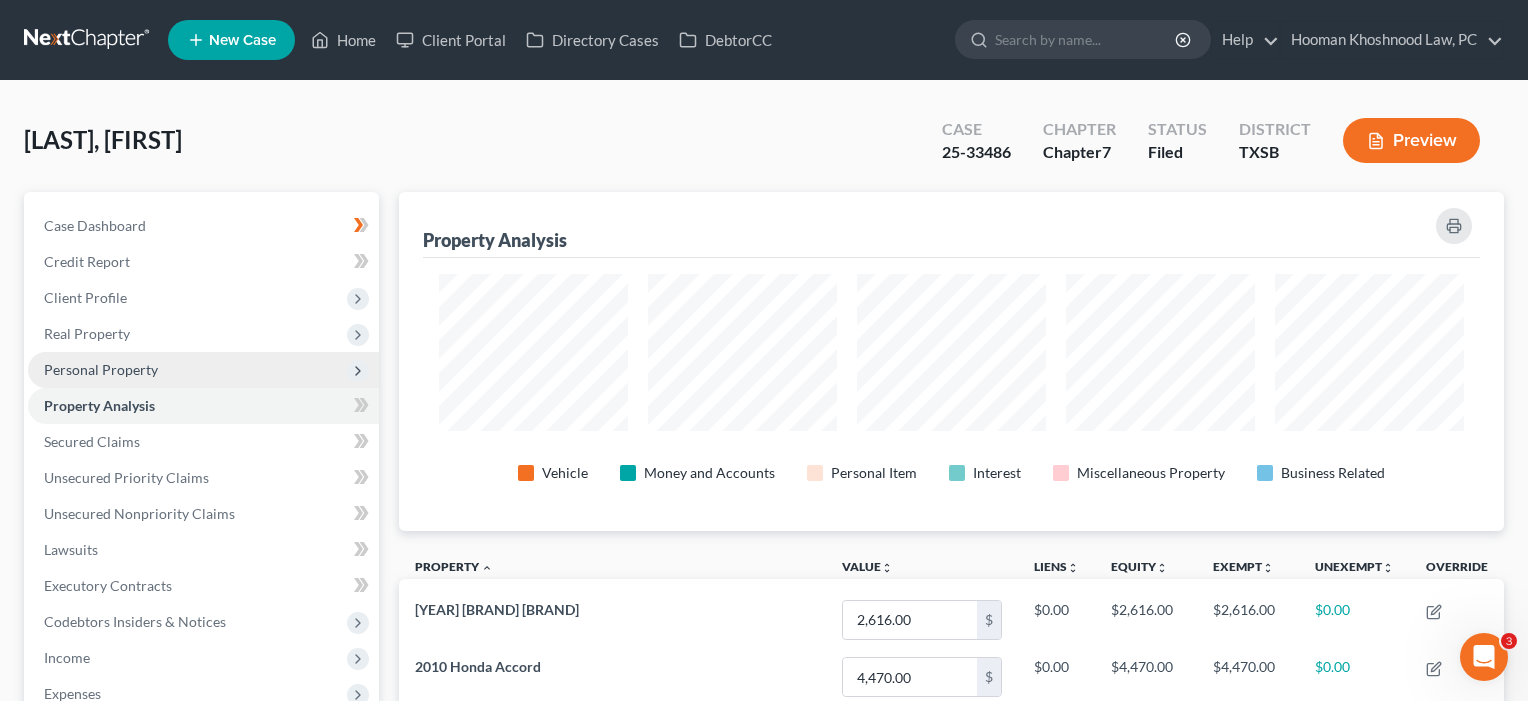 click on "Personal Property" at bounding box center [101, 369] 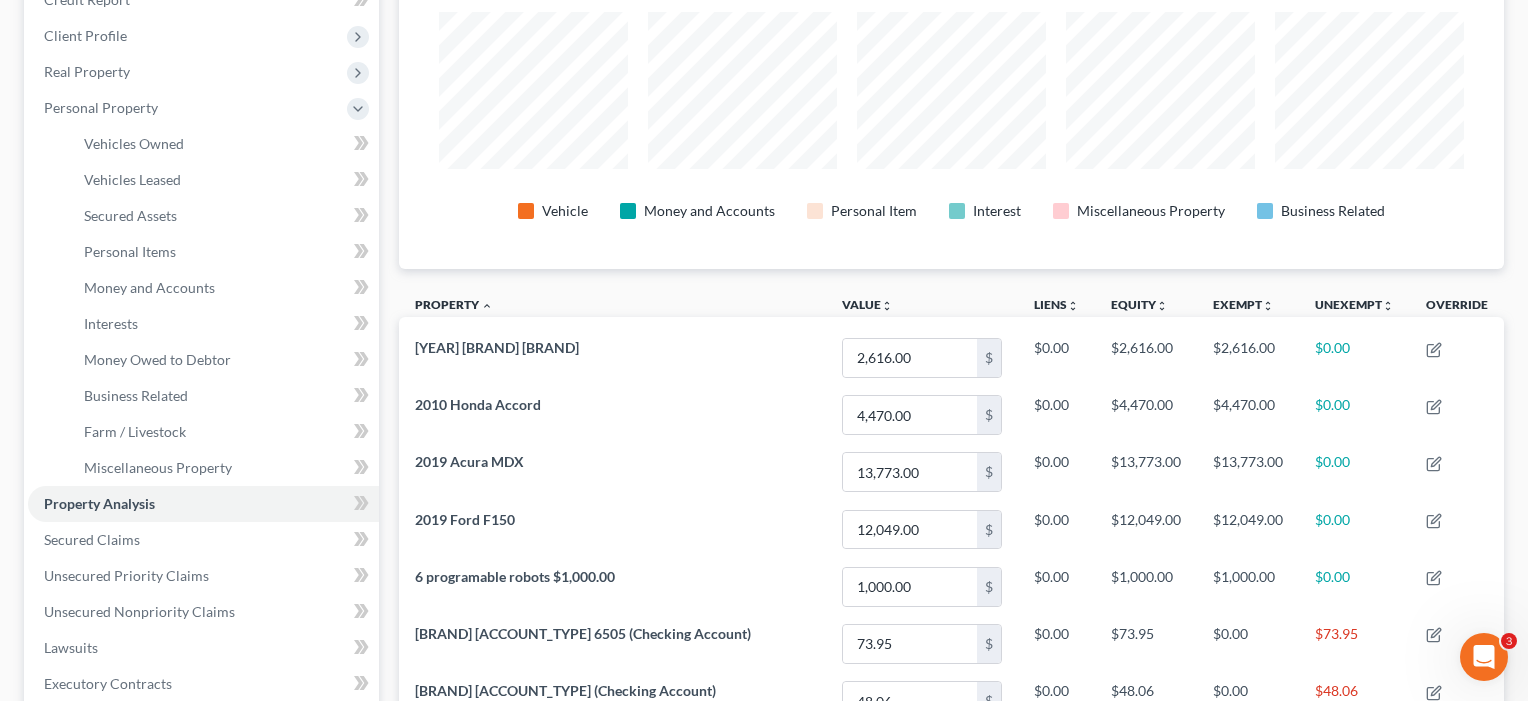 scroll, scrollTop: 280, scrollLeft: 0, axis: vertical 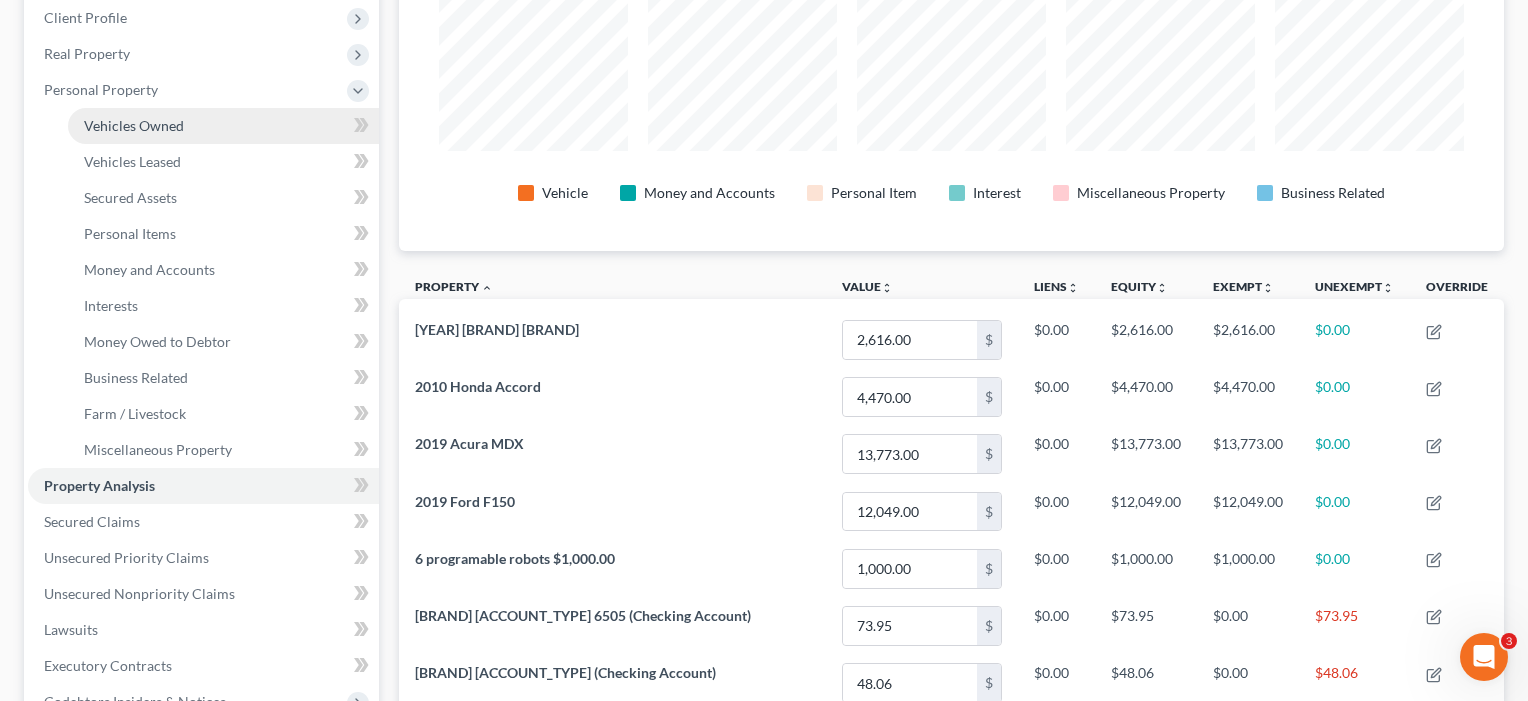 click on "Vehicles Owned" at bounding box center (134, 125) 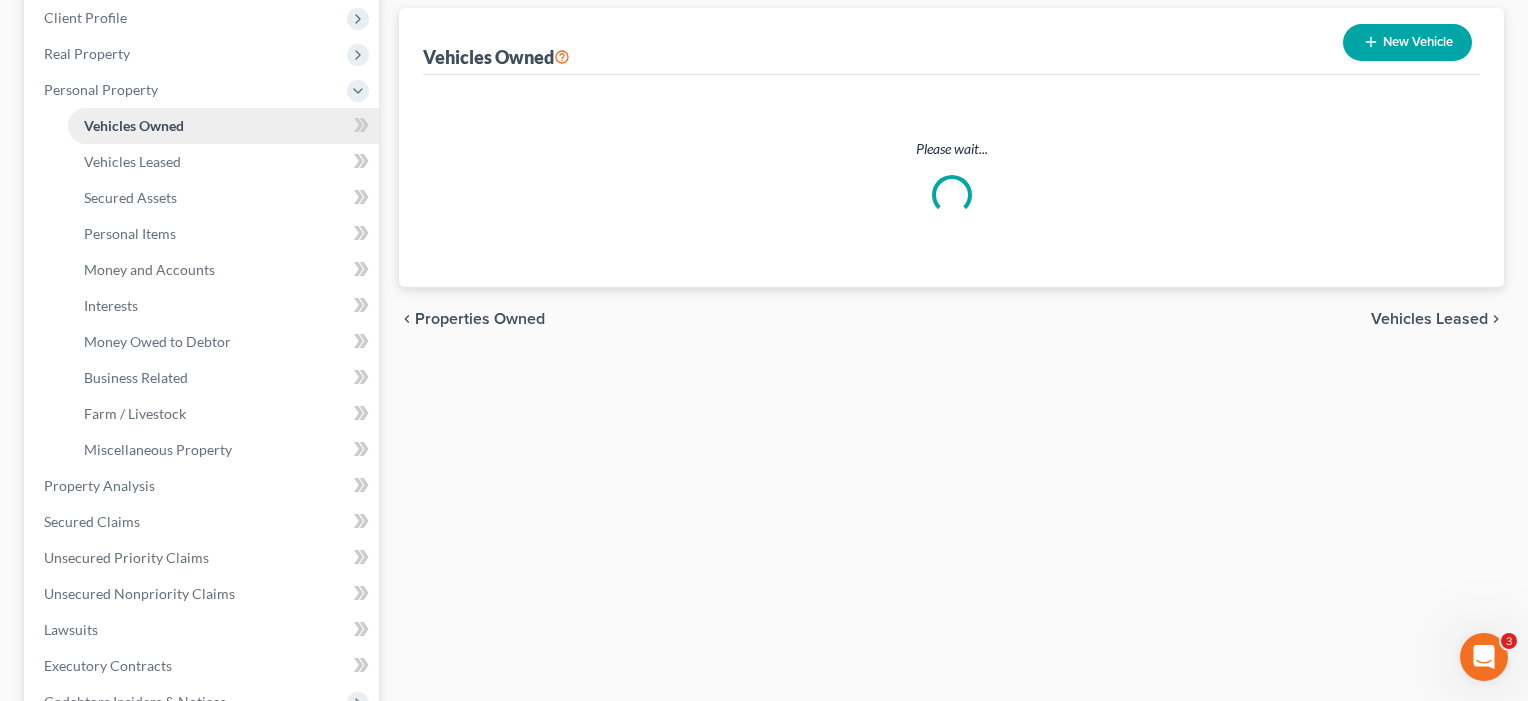 scroll 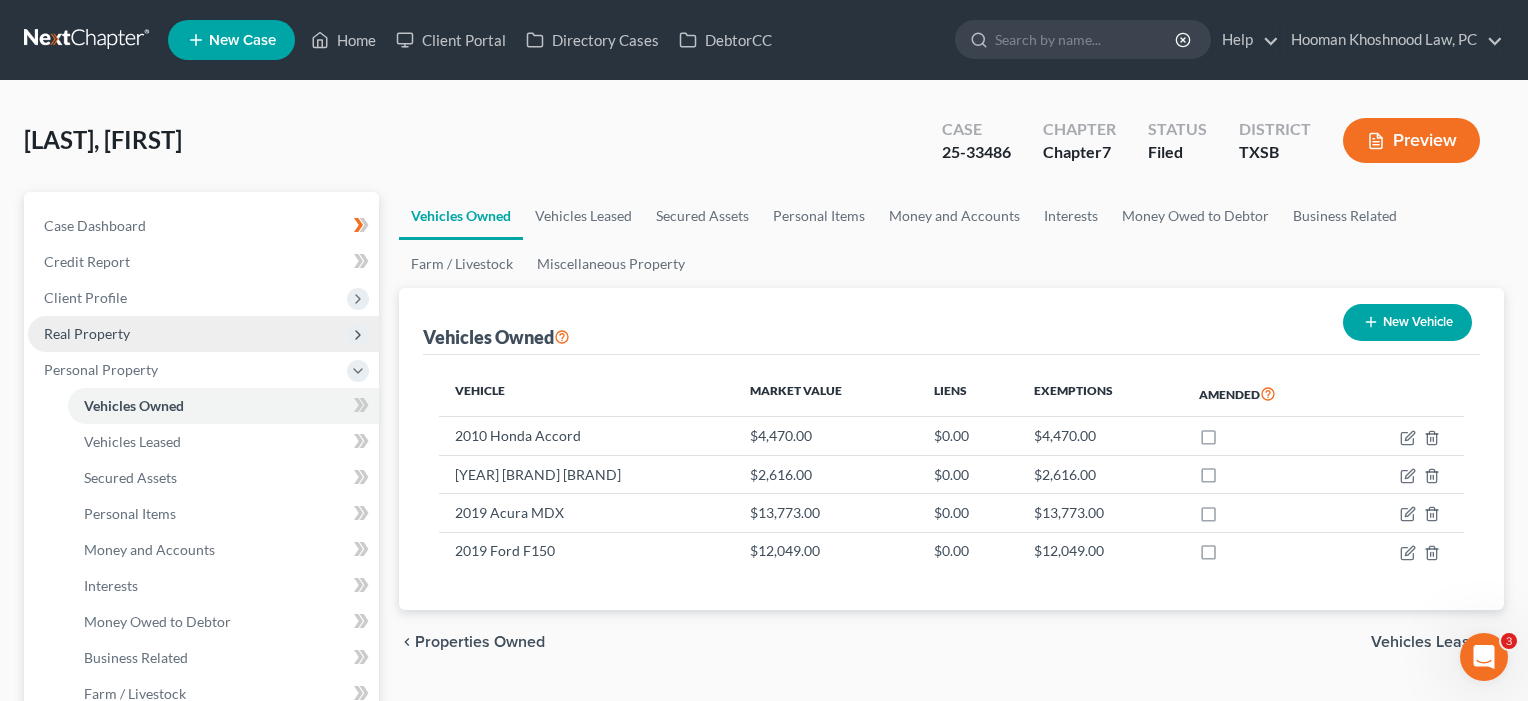 click on "Real Property" at bounding box center (87, 333) 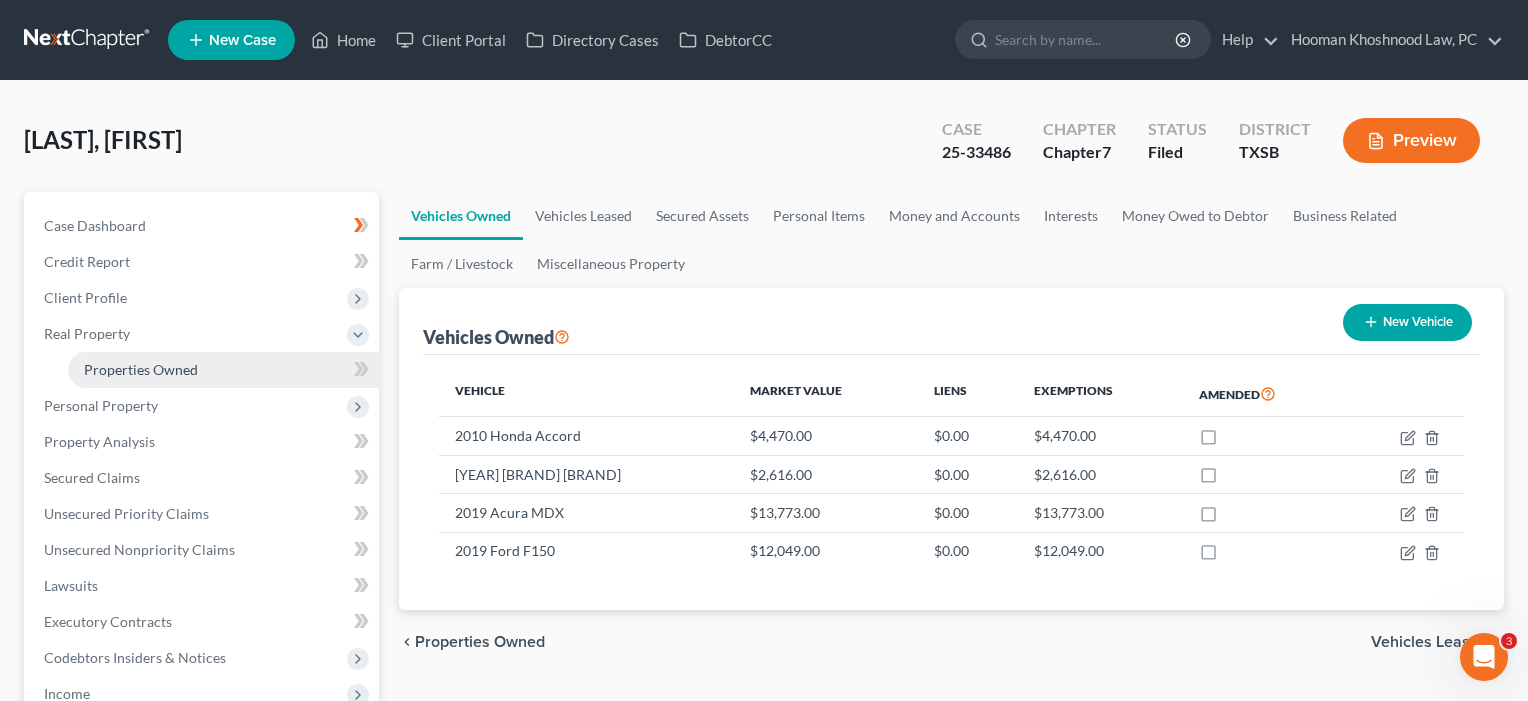 click on "Properties Owned" at bounding box center (141, 369) 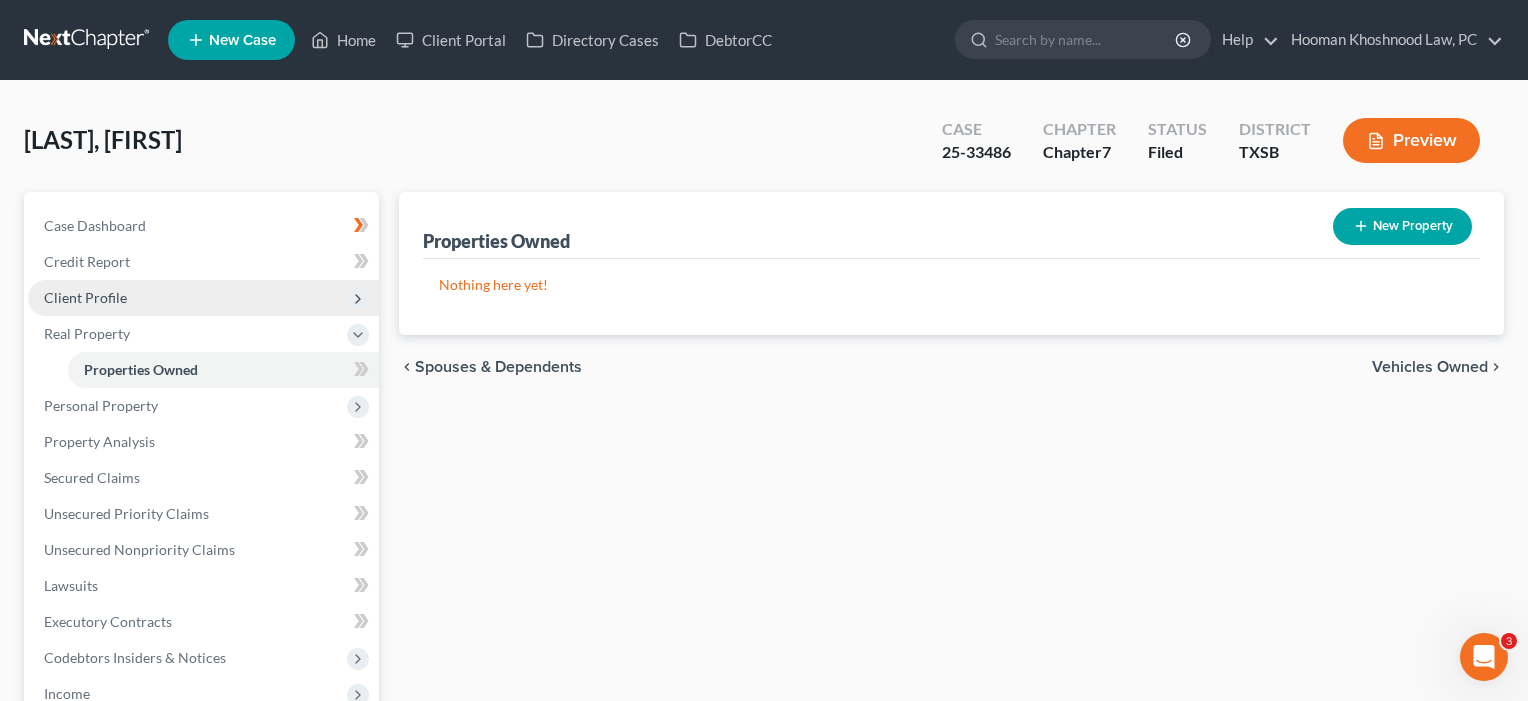 click on "Client Profile" at bounding box center (85, 297) 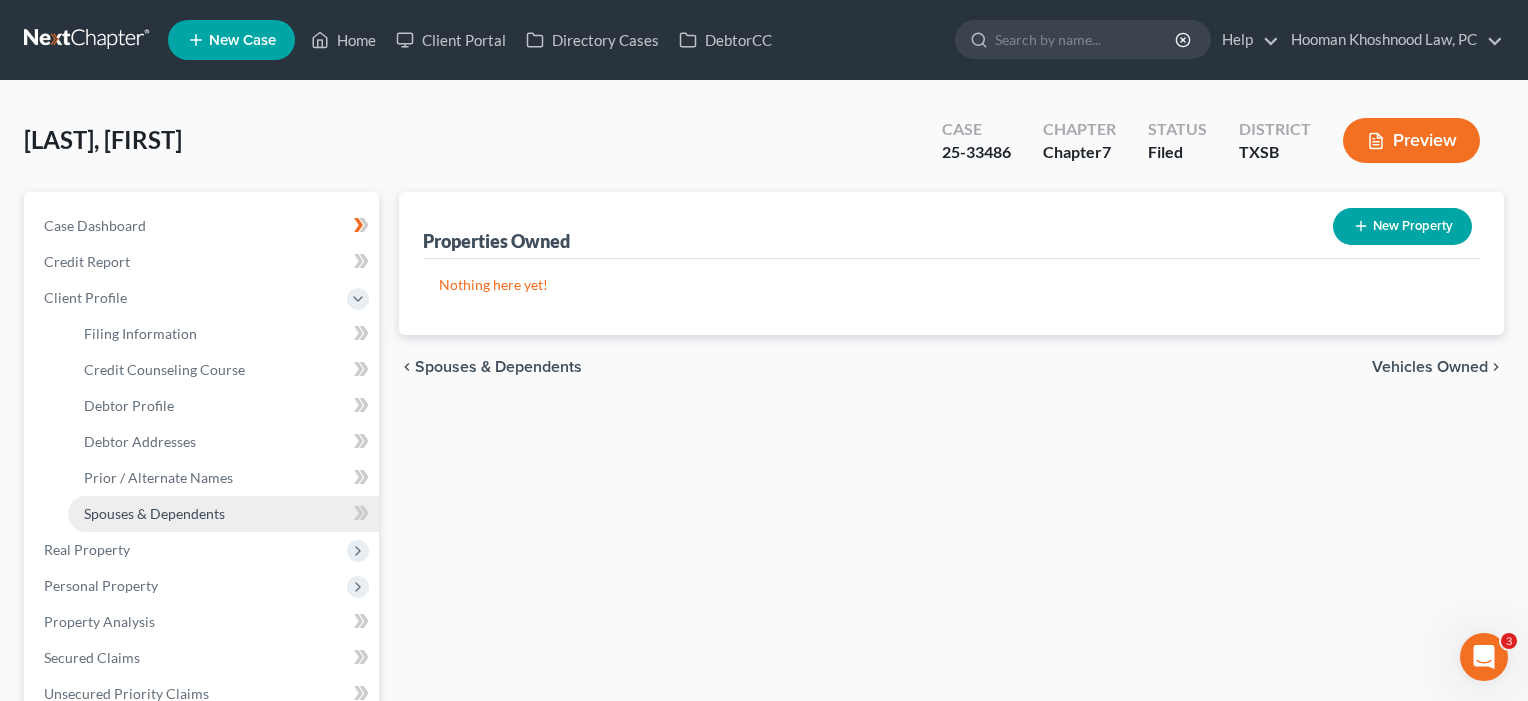 click on "Spouses & Dependents" at bounding box center (154, 513) 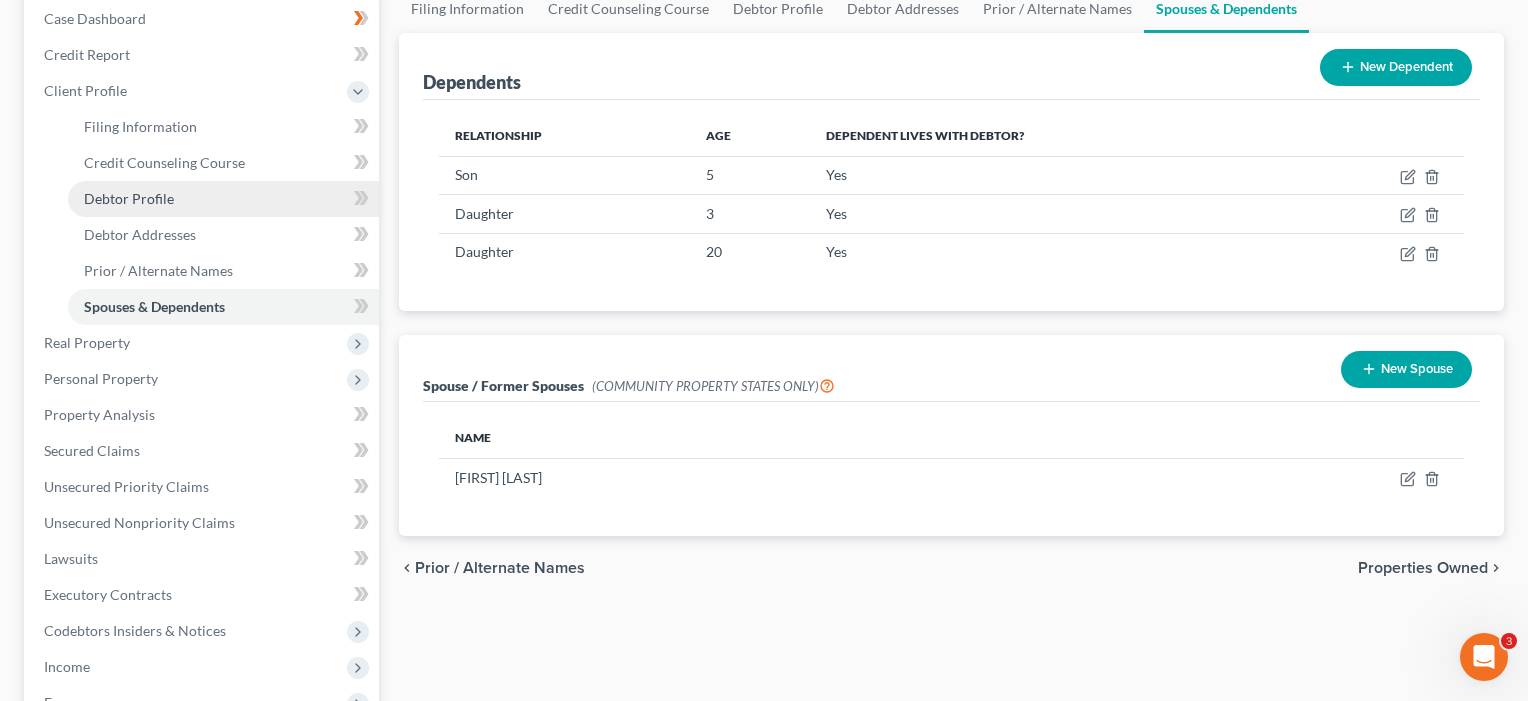 scroll, scrollTop: 239, scrollLeft: 0, axis: vertical 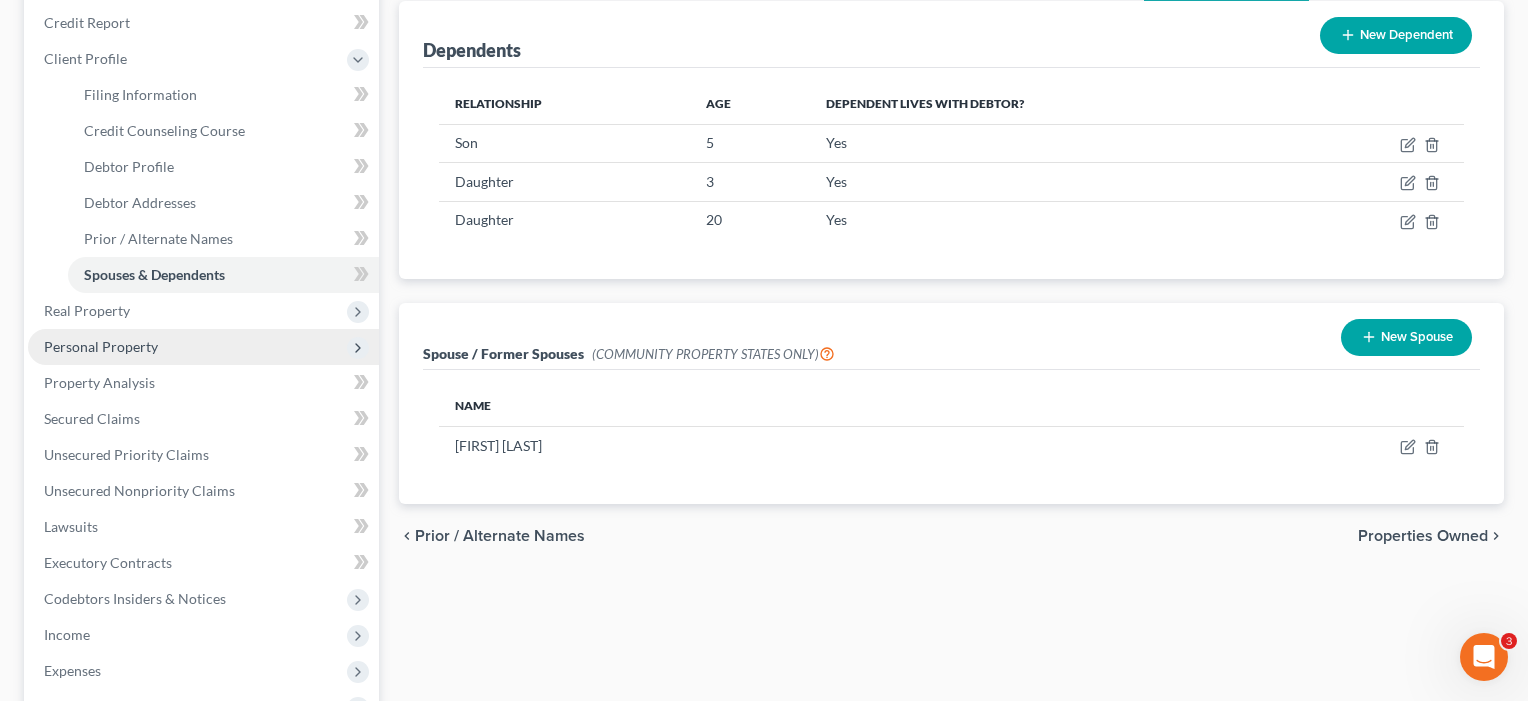 click on "Personal Property" at bounding box center [101, 346] 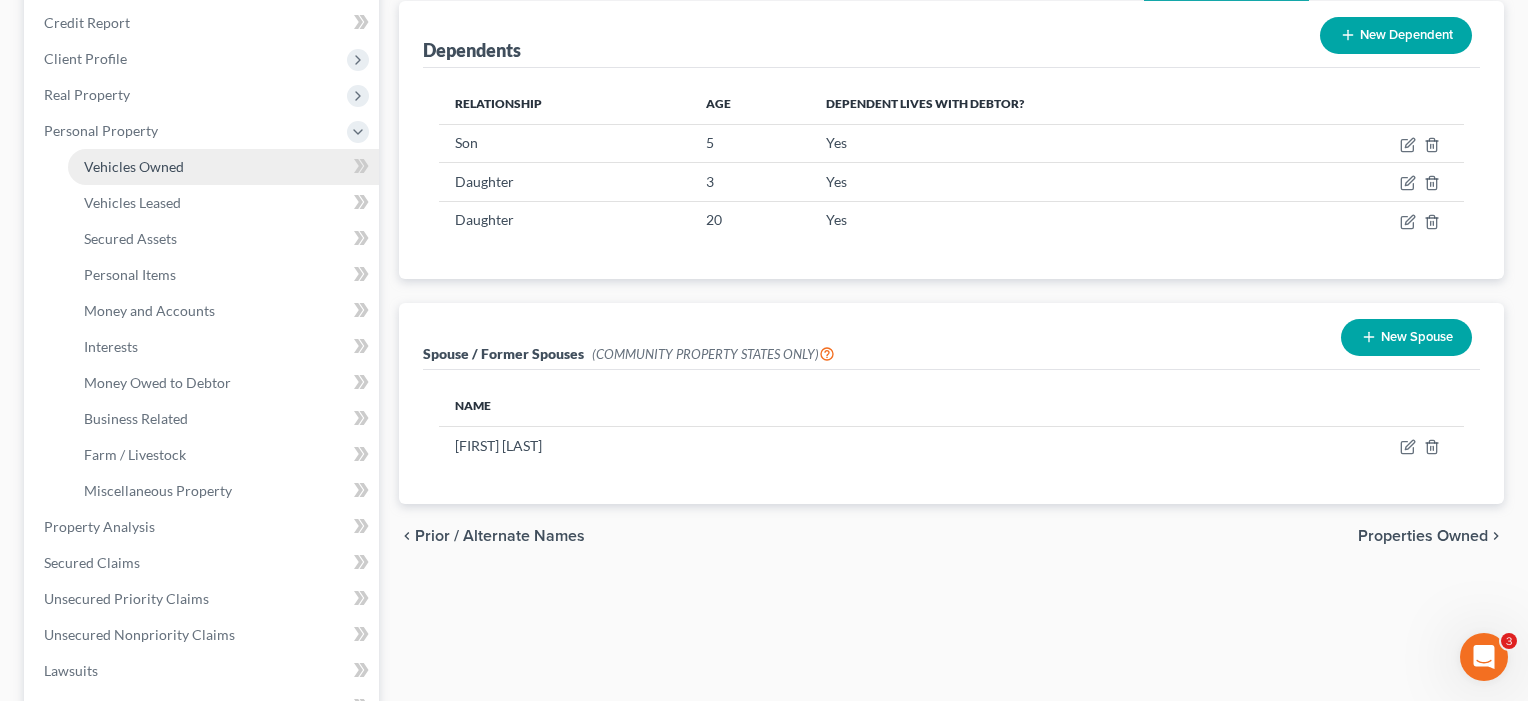 click on "Vehicles Owned" at bounding box center (134, 166) 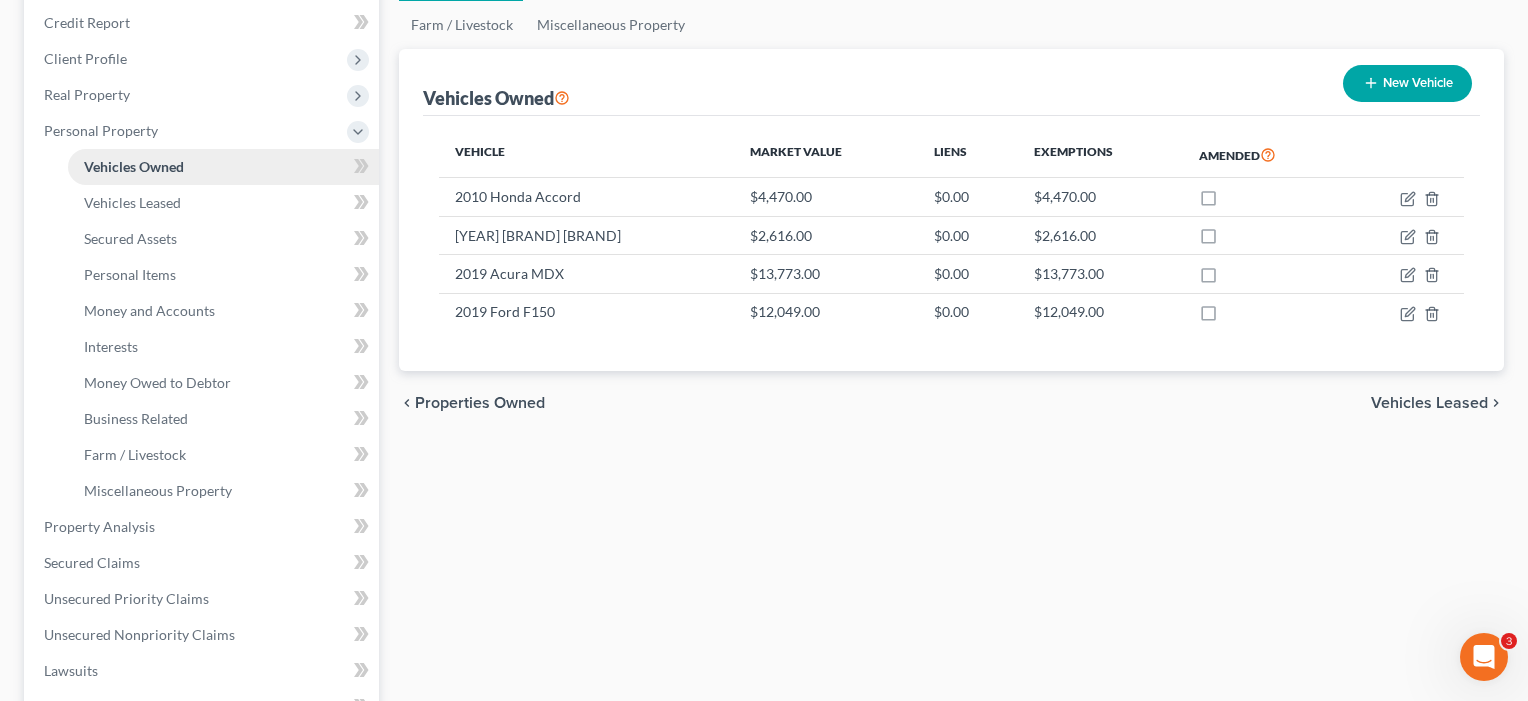 scroll, scrollTop: 0, scrollLeft: 0, axis: both 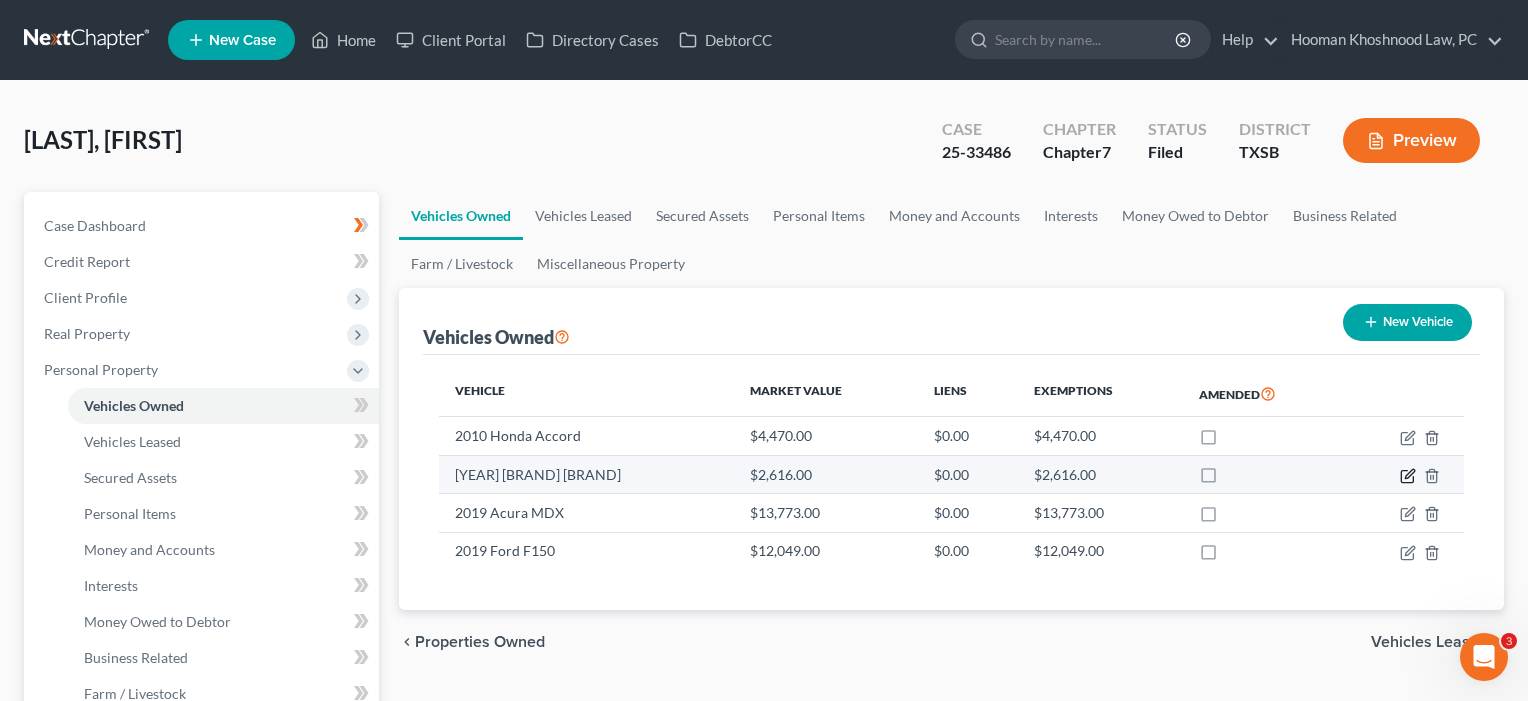 click 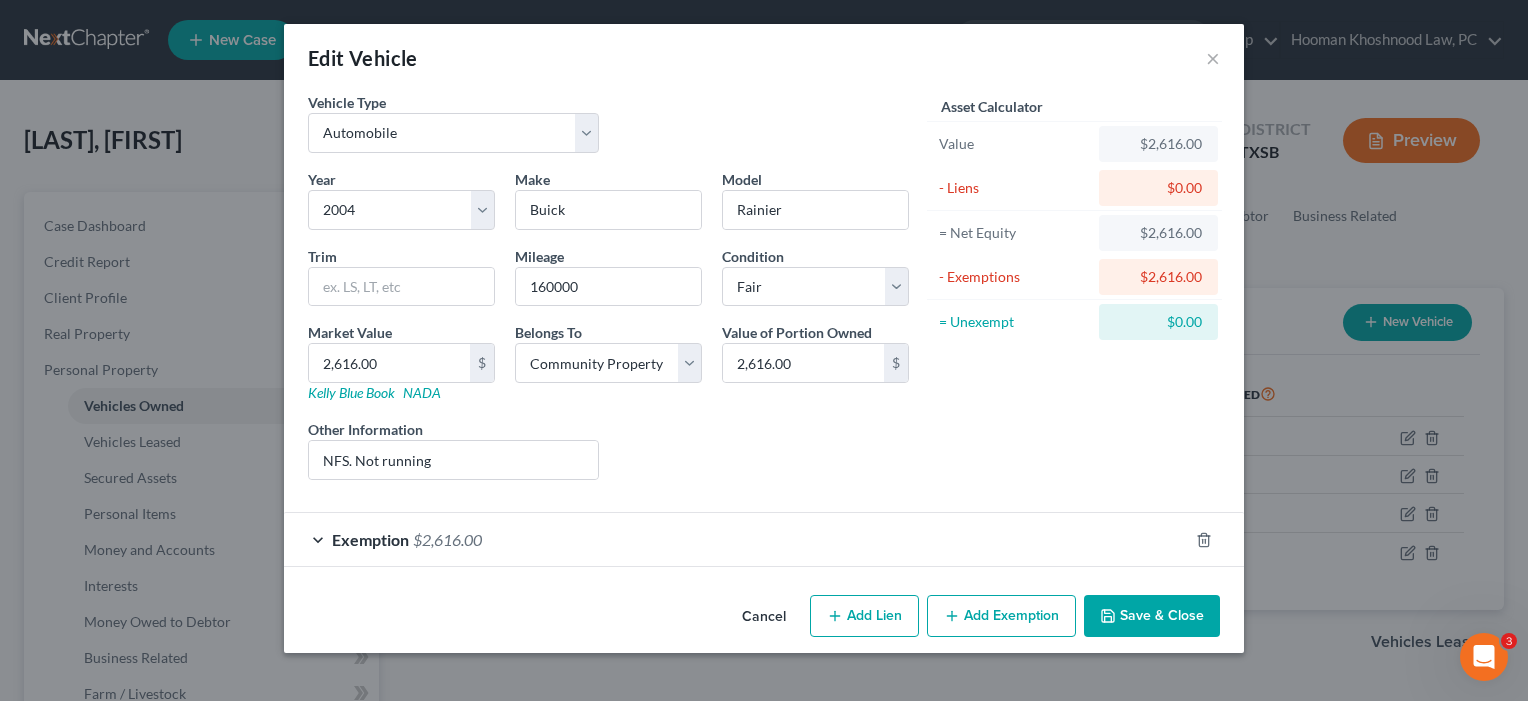 click on "Save & Close" at bounding box center (1152, 616) 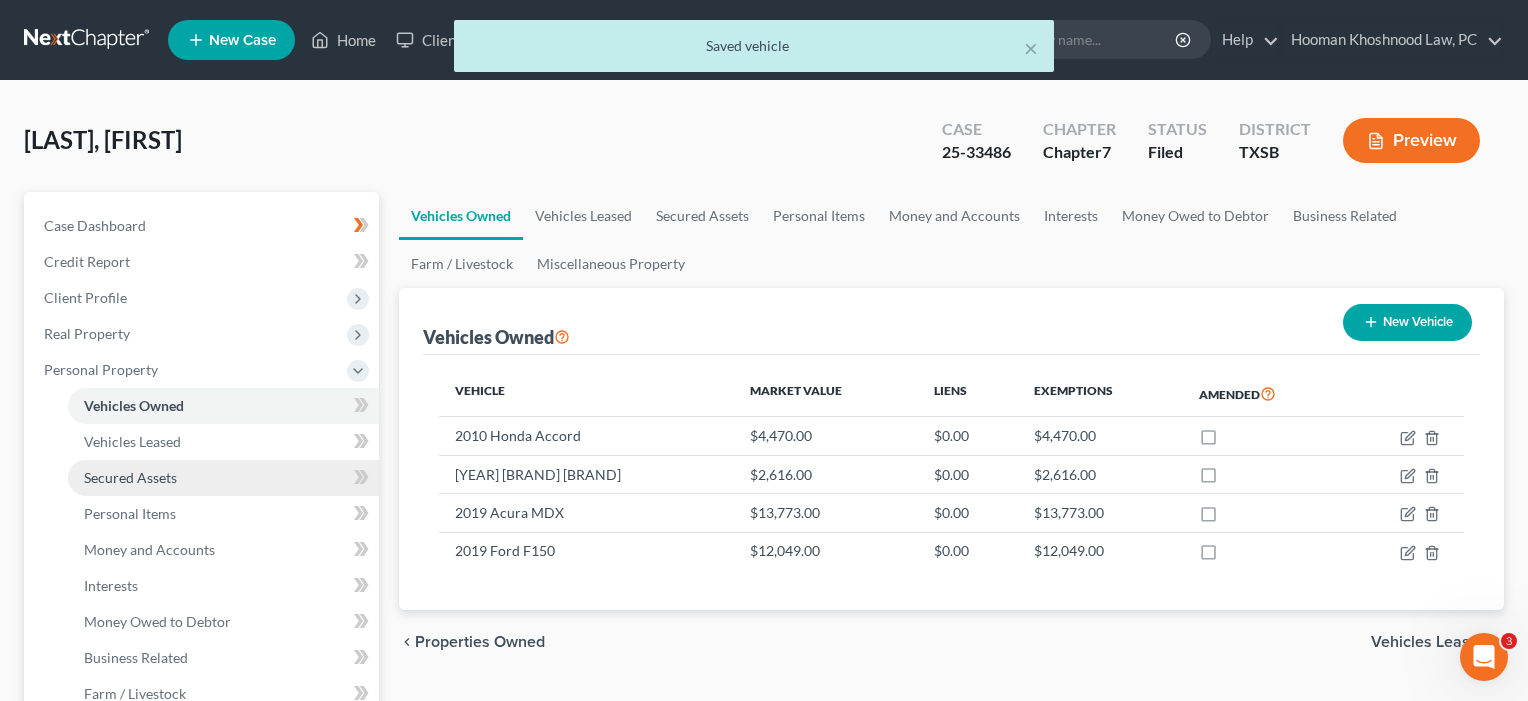click on "Secured Assets" at bounding box center (130, 477) 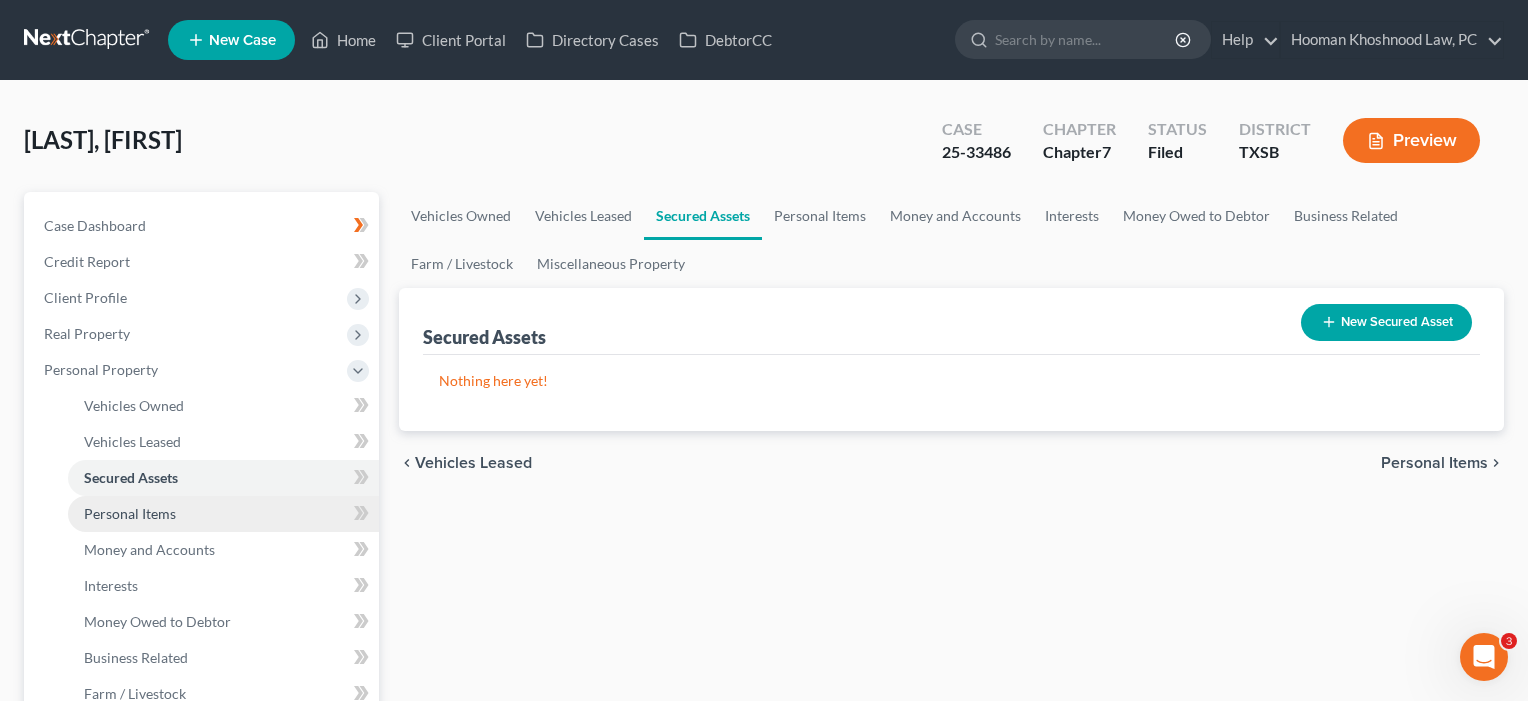 click on "Personal Items" at bounding box center [130, 513] 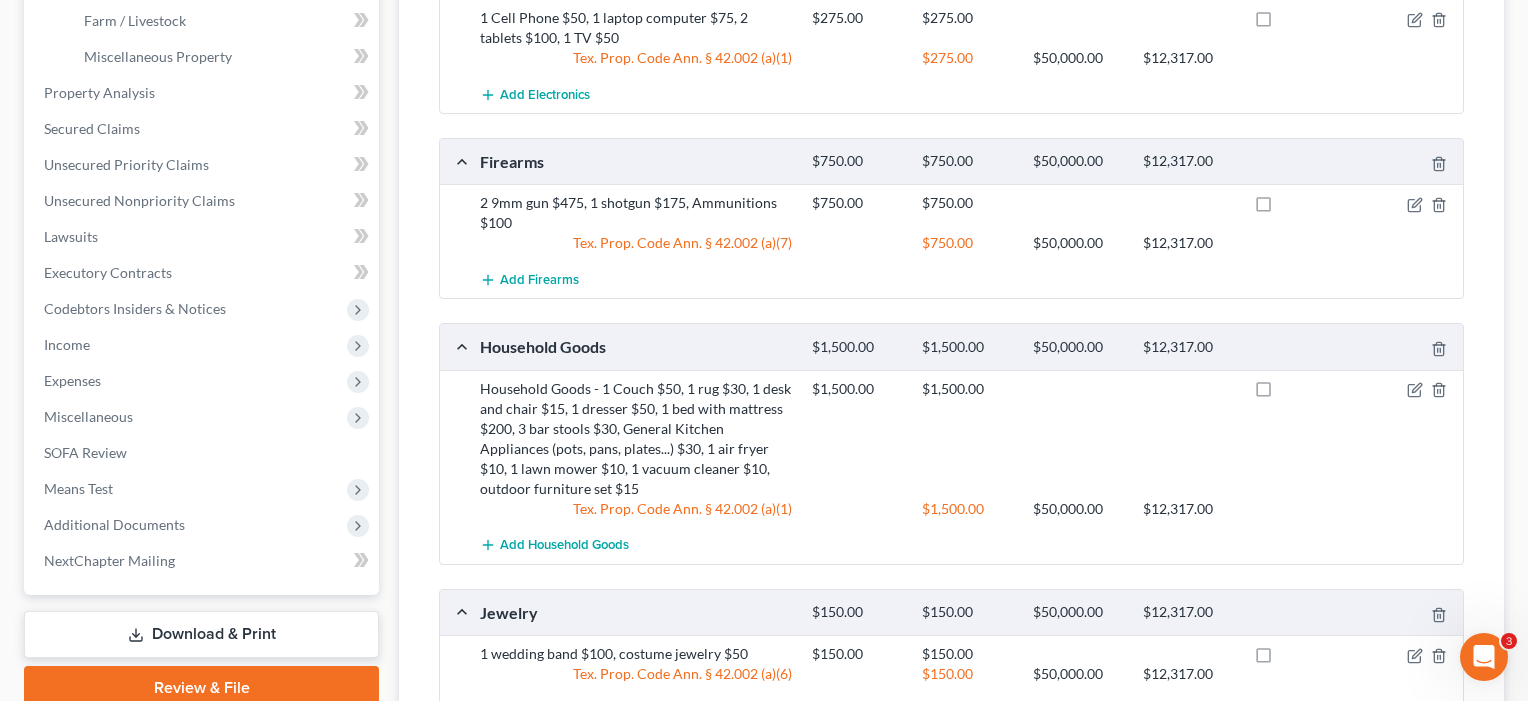 scroll, scrollTop: 811, scrollLeft: 0, axis: vertical 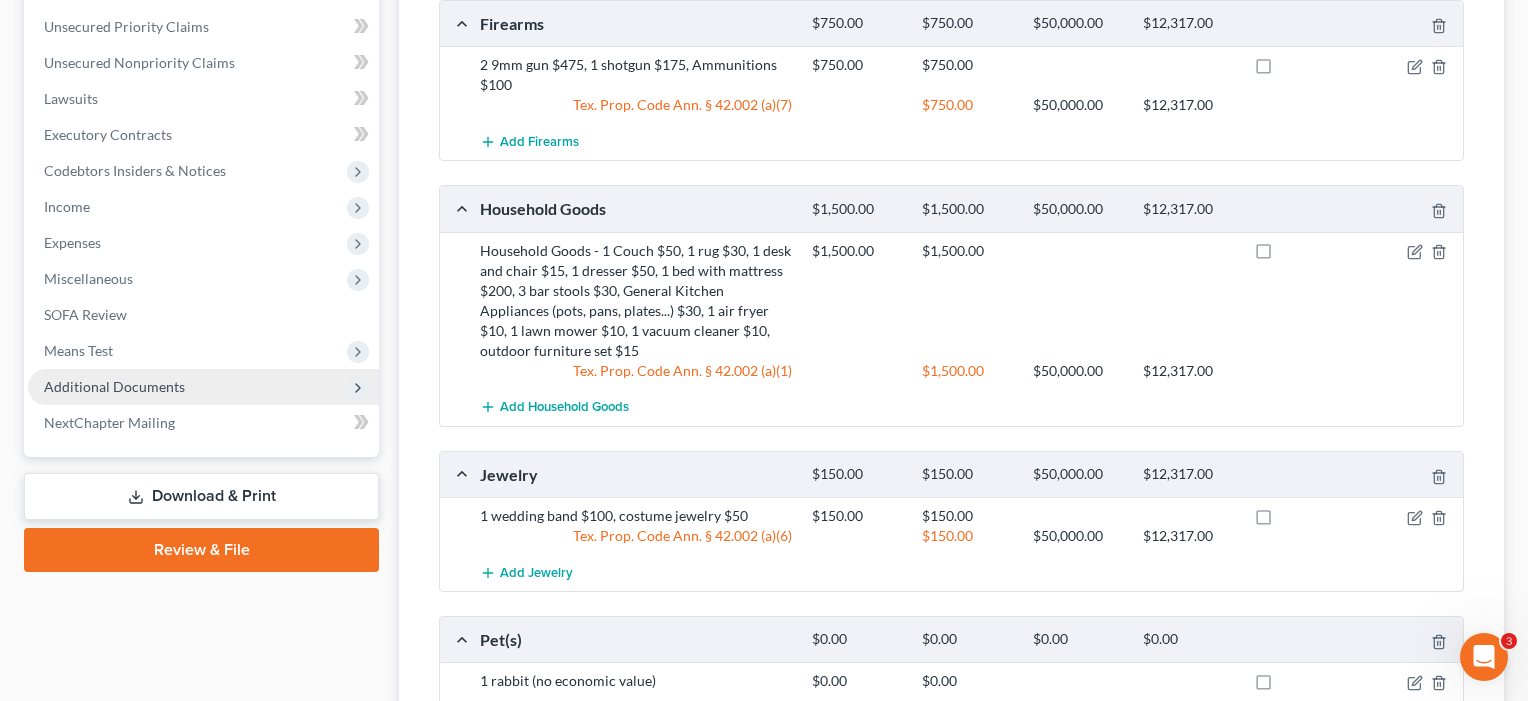 click on "Additional Documents" at bounding box center (114, 386) 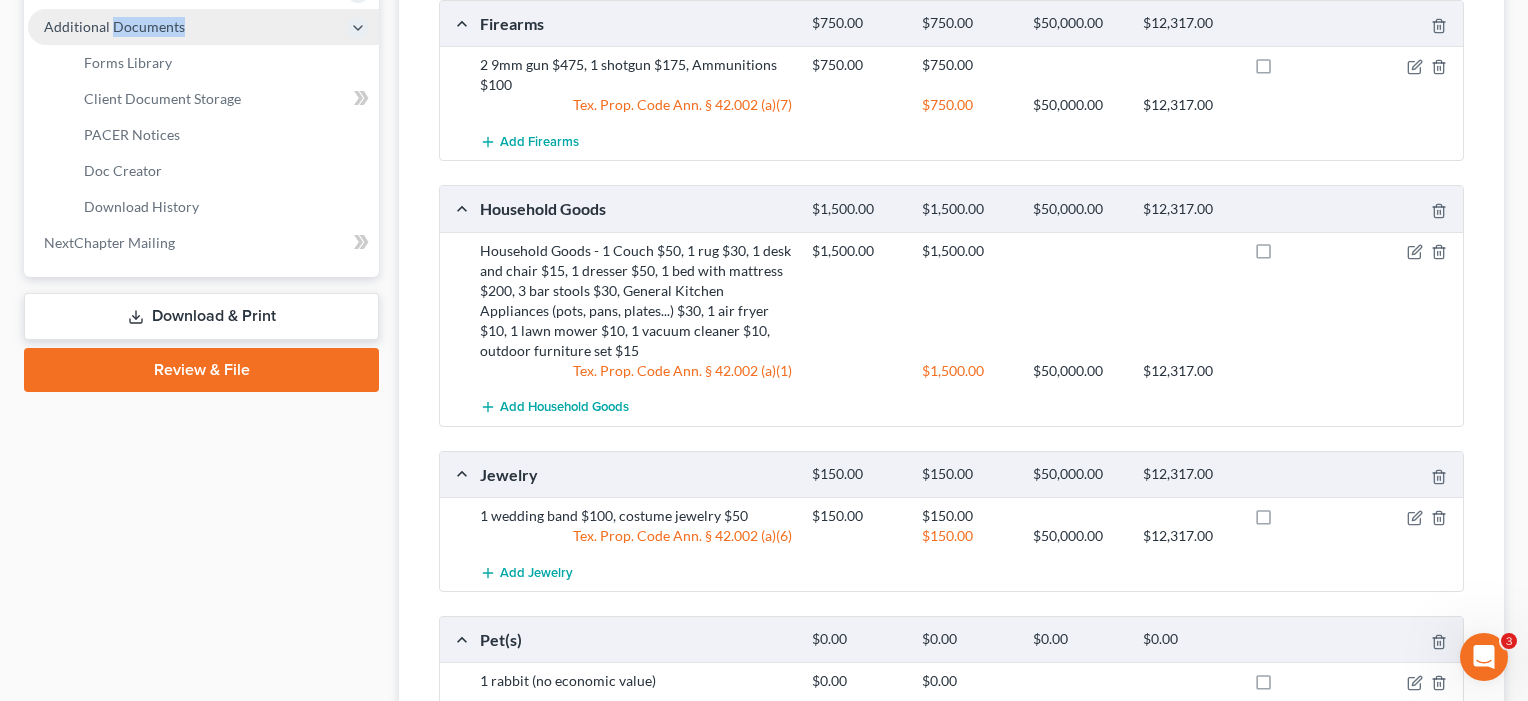 click on "Additional Documents
Forms Library
Client Document Storage
PACER Notices
Doc Form Fields
Doc Creator
Download History" at bounding box center (203, 117) 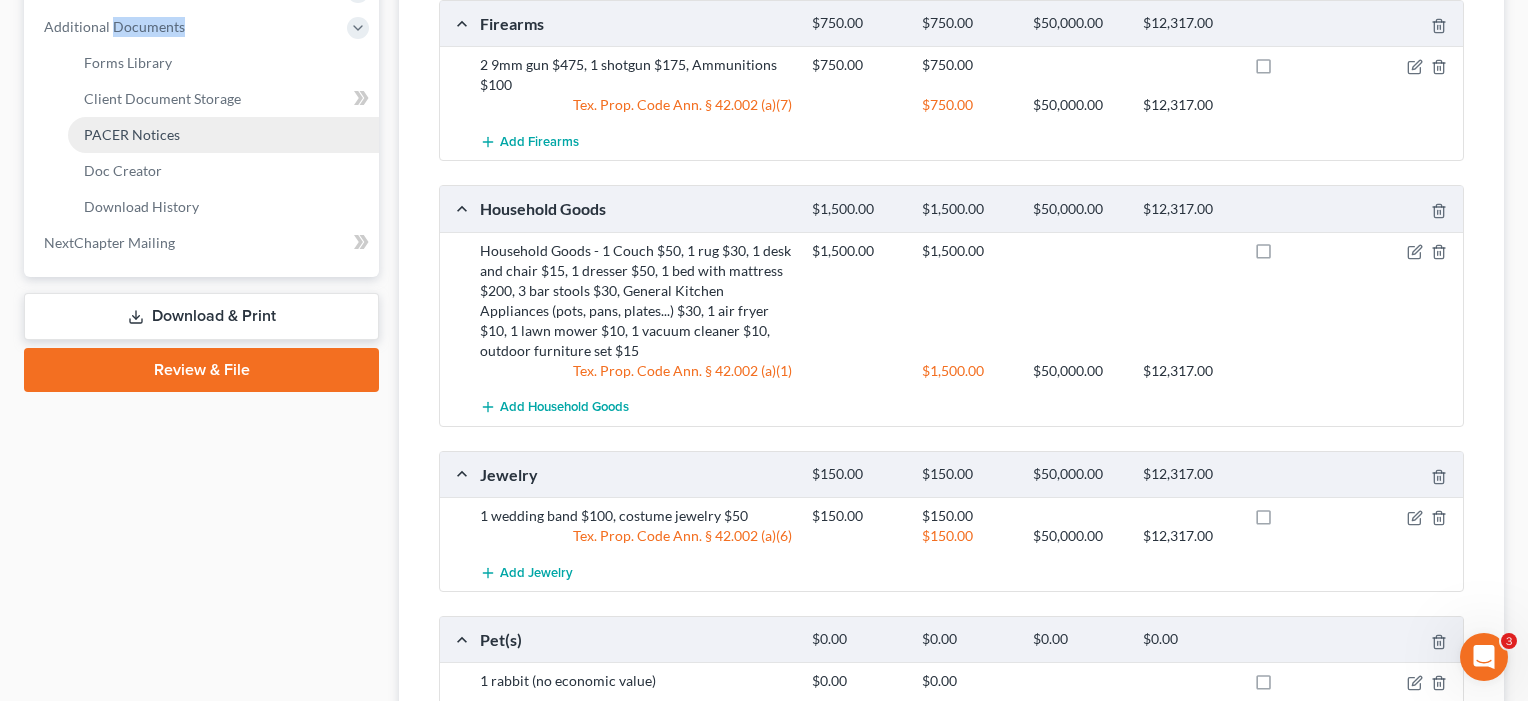click on "PACER Notices" at bounding box center (132, 134) 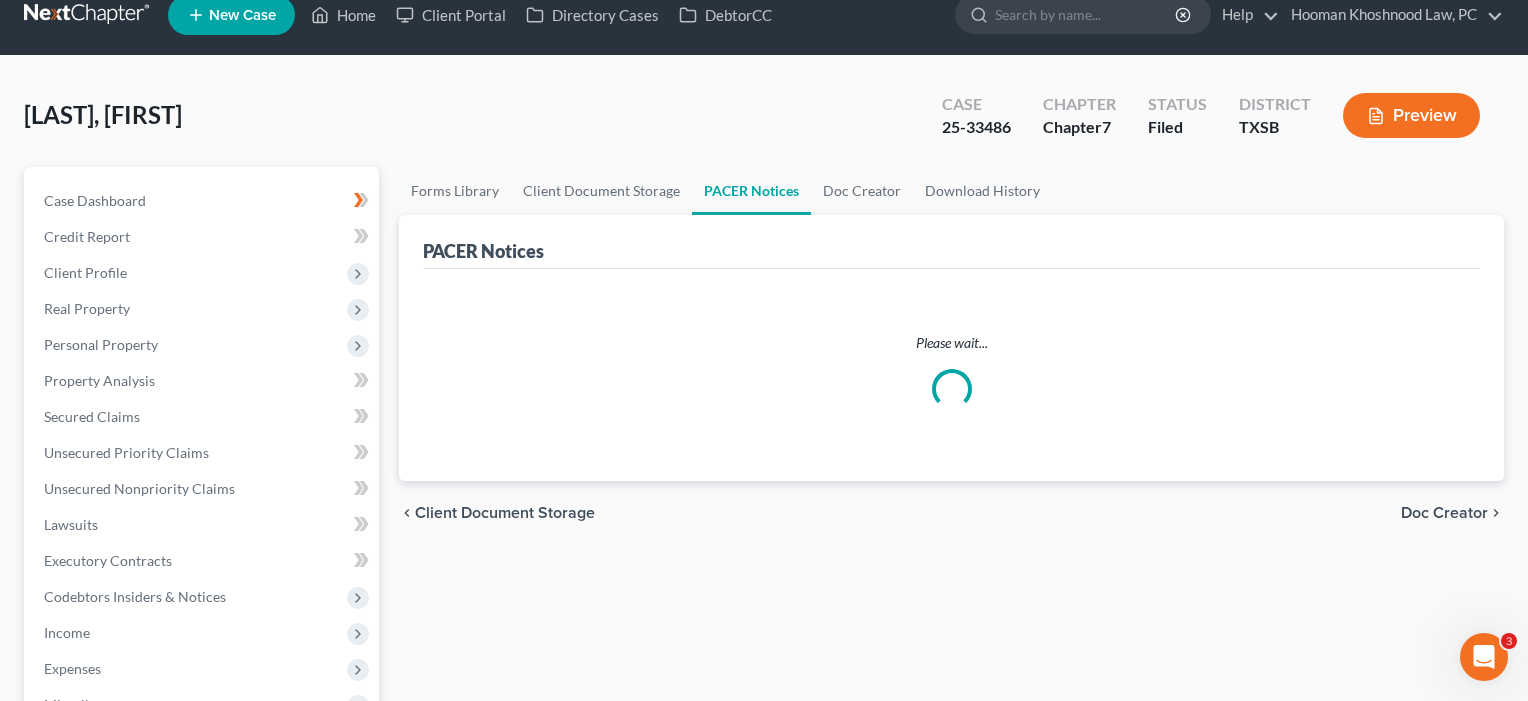 scroll, scrollTop: 0, scrollLeft: 0, axis: both 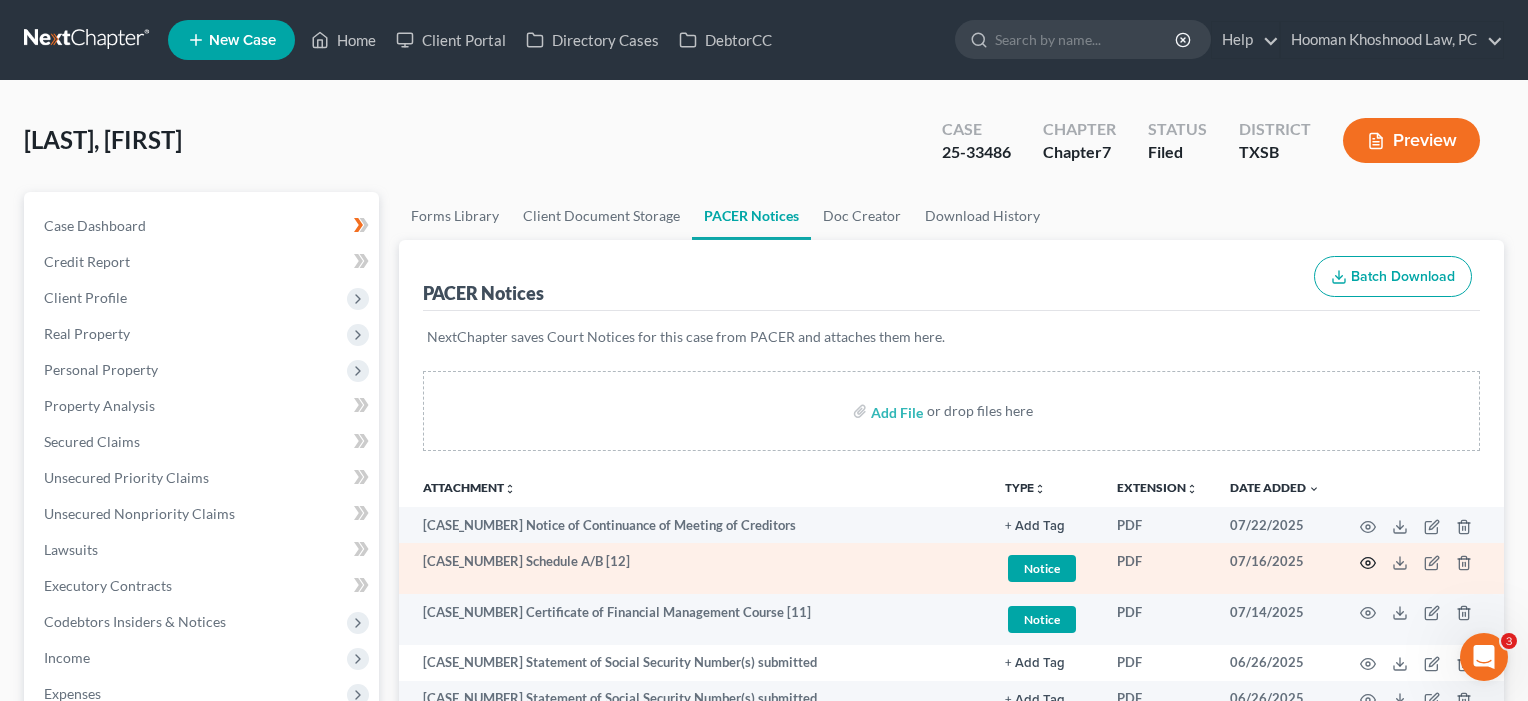 click 